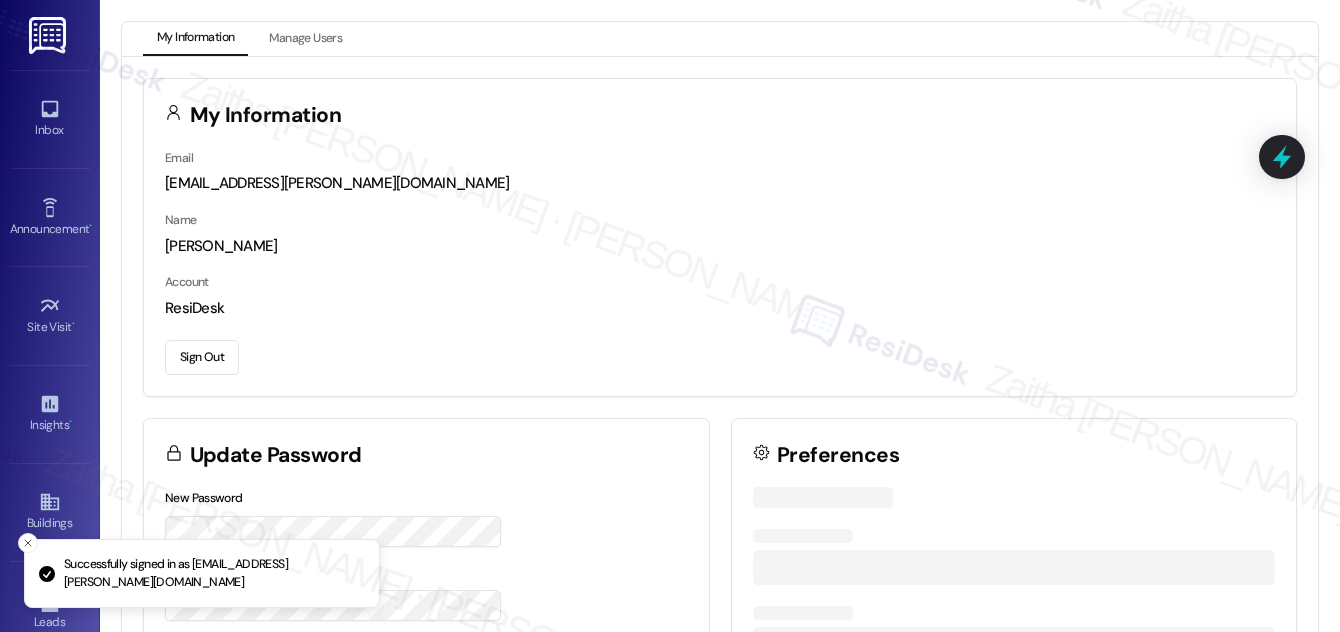 scroll, scrollTop: 0, scrollLeft: 0, axis: both 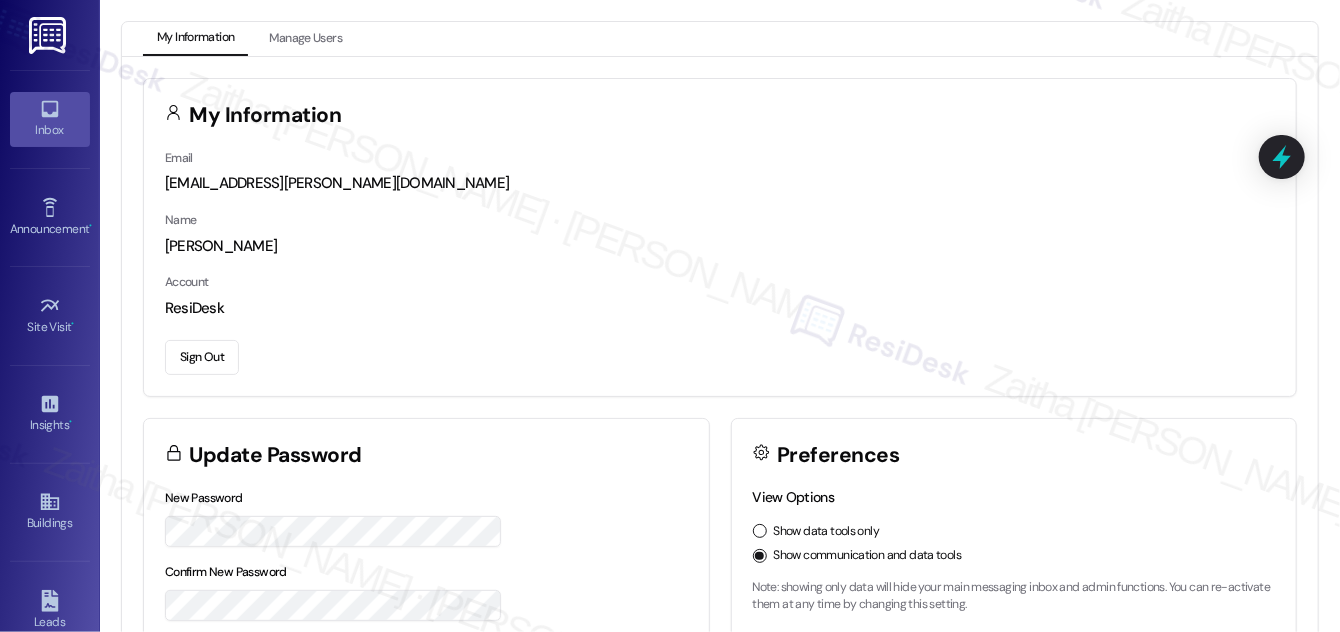 click on "Inbox" at bounding box center [50, 130] 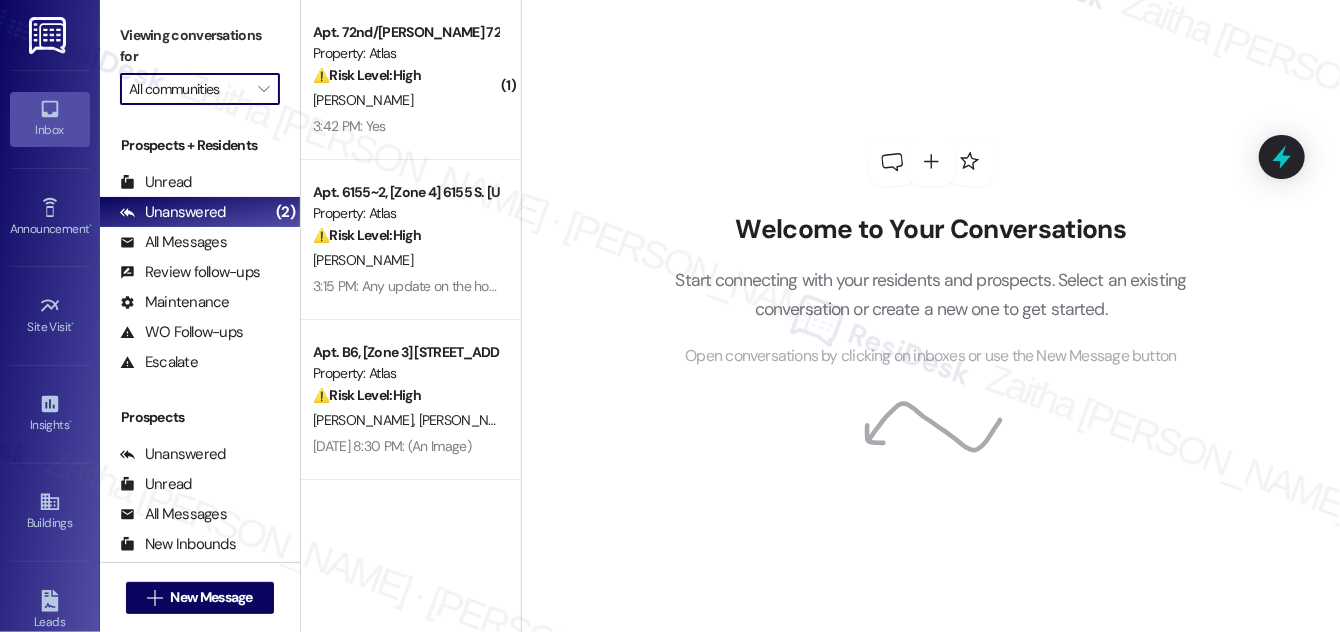 click on "All communities" at bounding box center (188, 89) 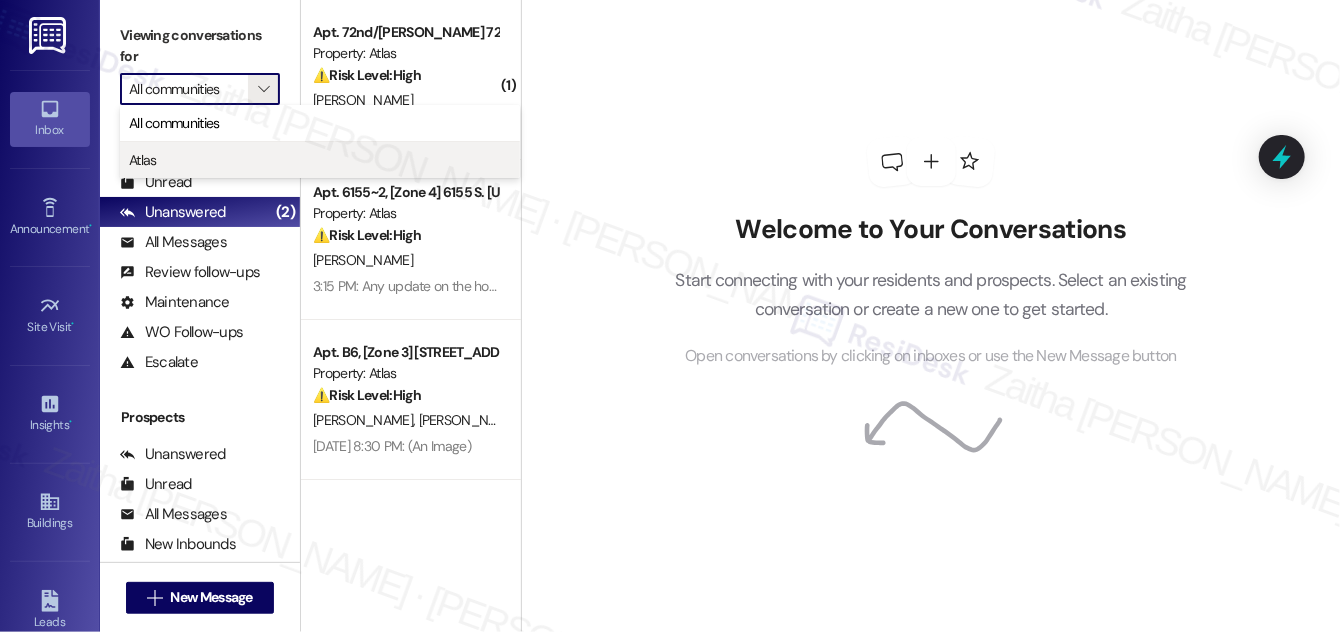 click on "Atlas" at bounding box center (320, 160) 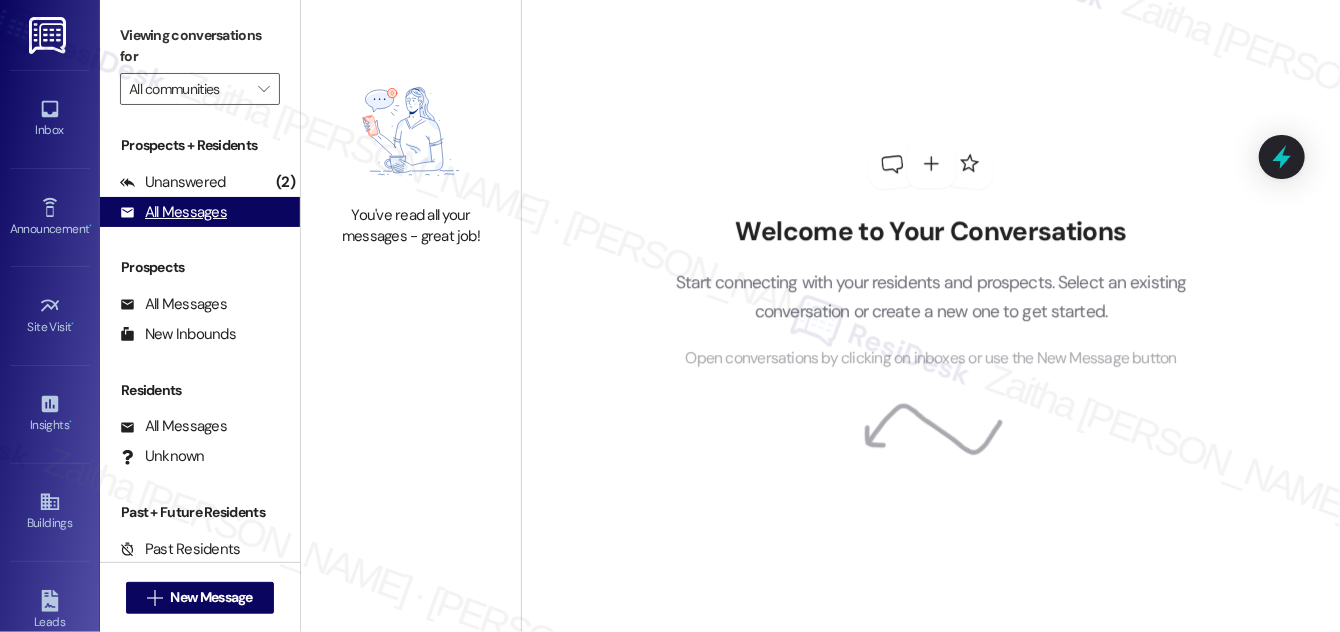 type on "Atlas" 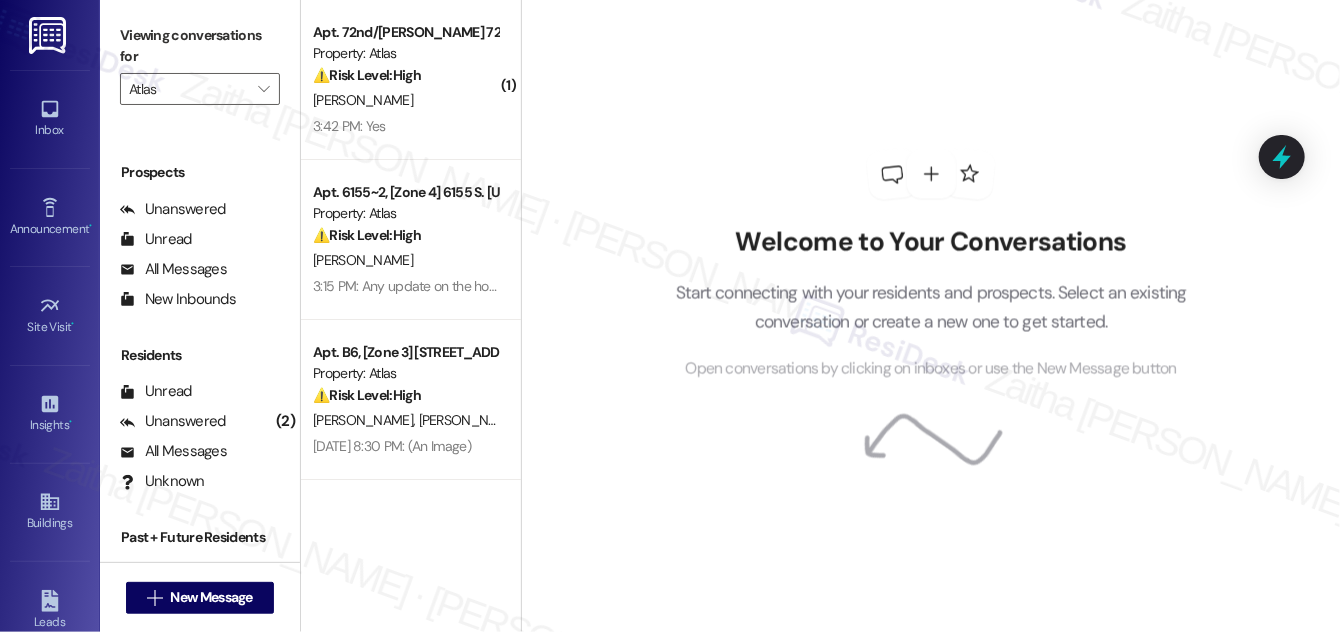 scroll, scrollTop: 264, scrollLeft: 0, axis: vertical 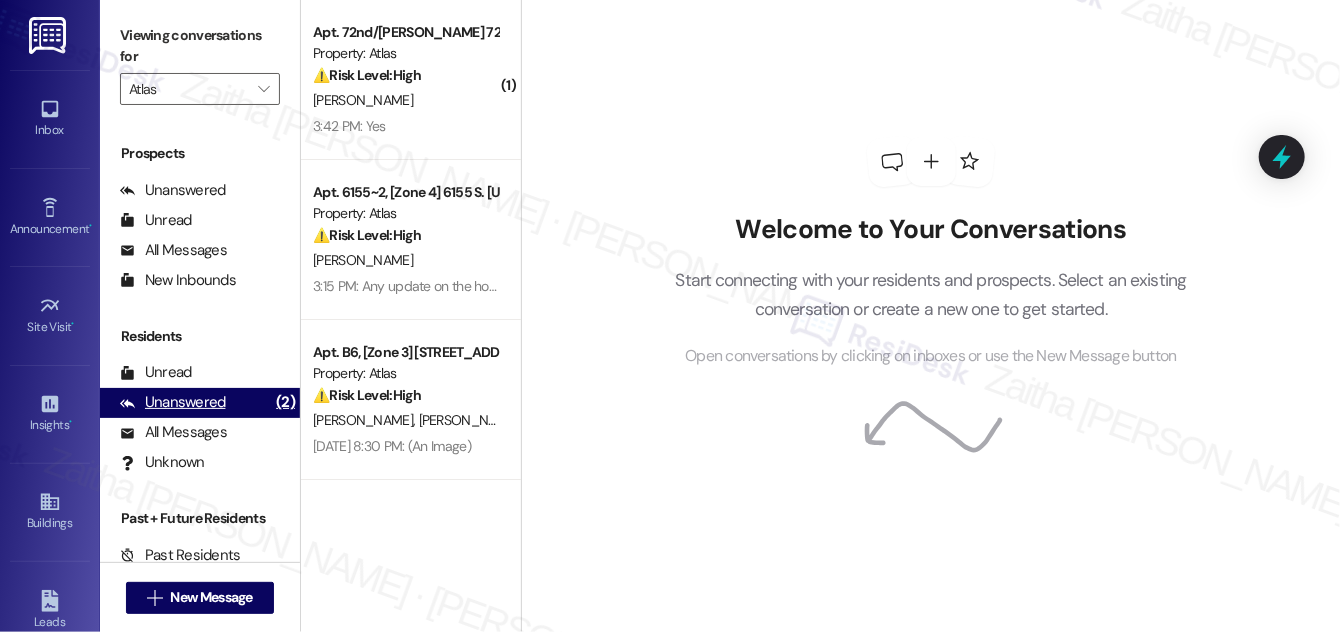 click on "Unanswered (2)" at bounding box center (200, 403) 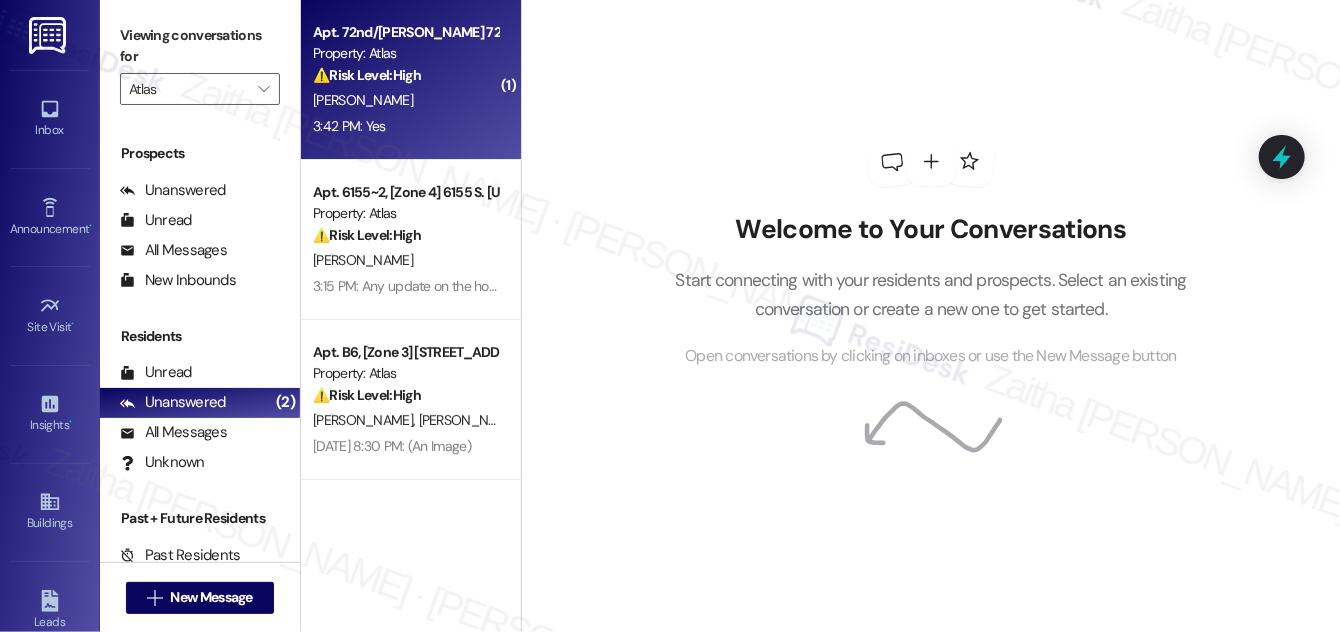 click on "Apt. 72nd/[PERSON_NAME] 7203 ~ 1B, [Zone 3] [STREET_ADDRESS][PERSON_NAME] Property: Atlas ⚠️  Risk Level:  High The resident reports a significant hole in their wall that is allowing flies into the unit. This poses a potential health and safety concern and requires prompt attention to prevent further issues." at bounding box center (405, 54) 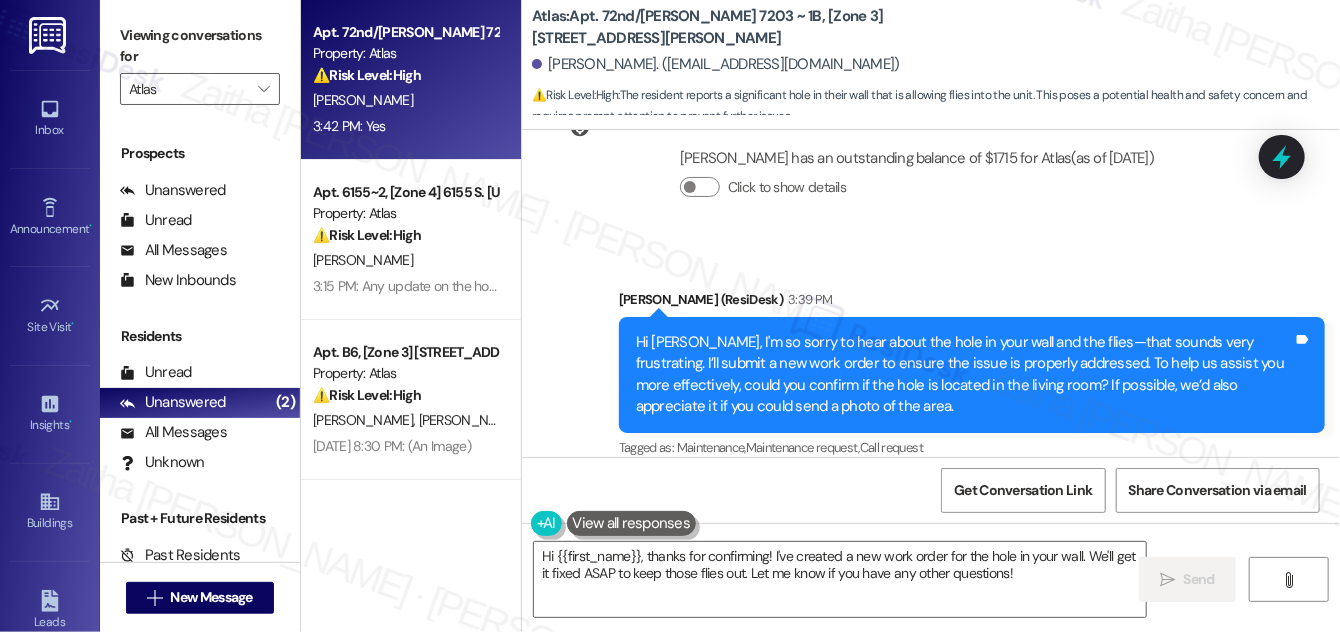 scroll, scrollTop: 6340, scrollLeft: 0, axis: vertical 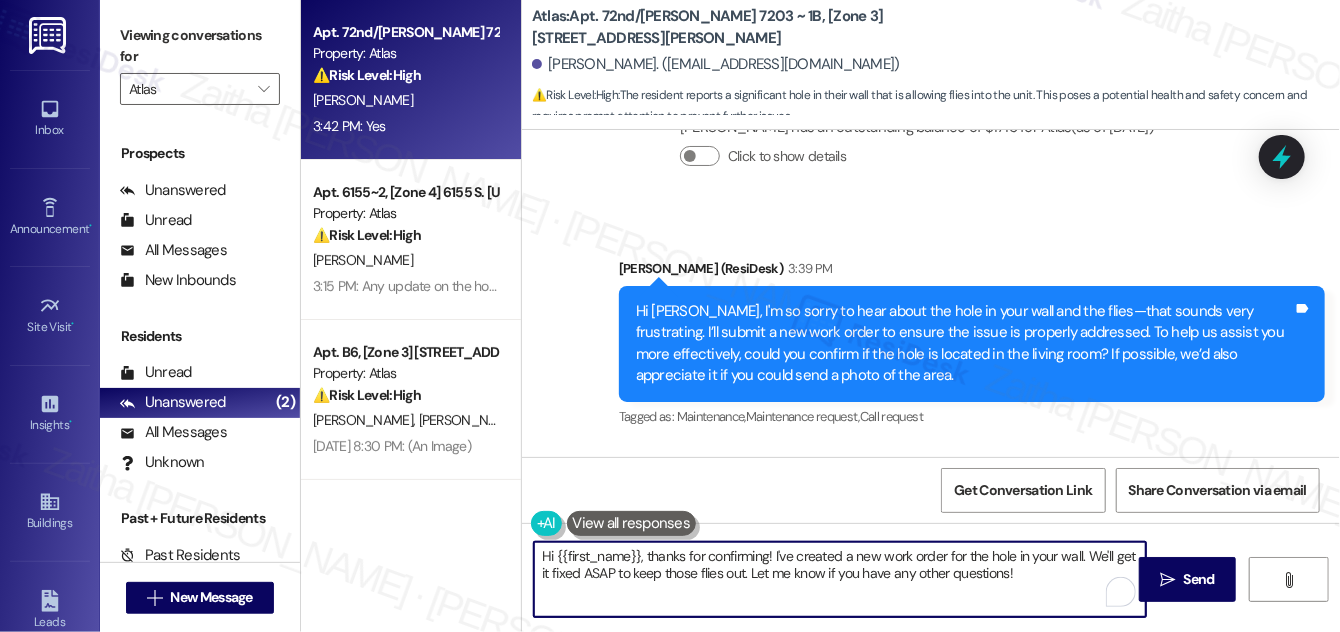 drag, startPoint x: 648, startPoint y: 550, endPoint x: 538, endPoint y: 556, distance: 110.16351 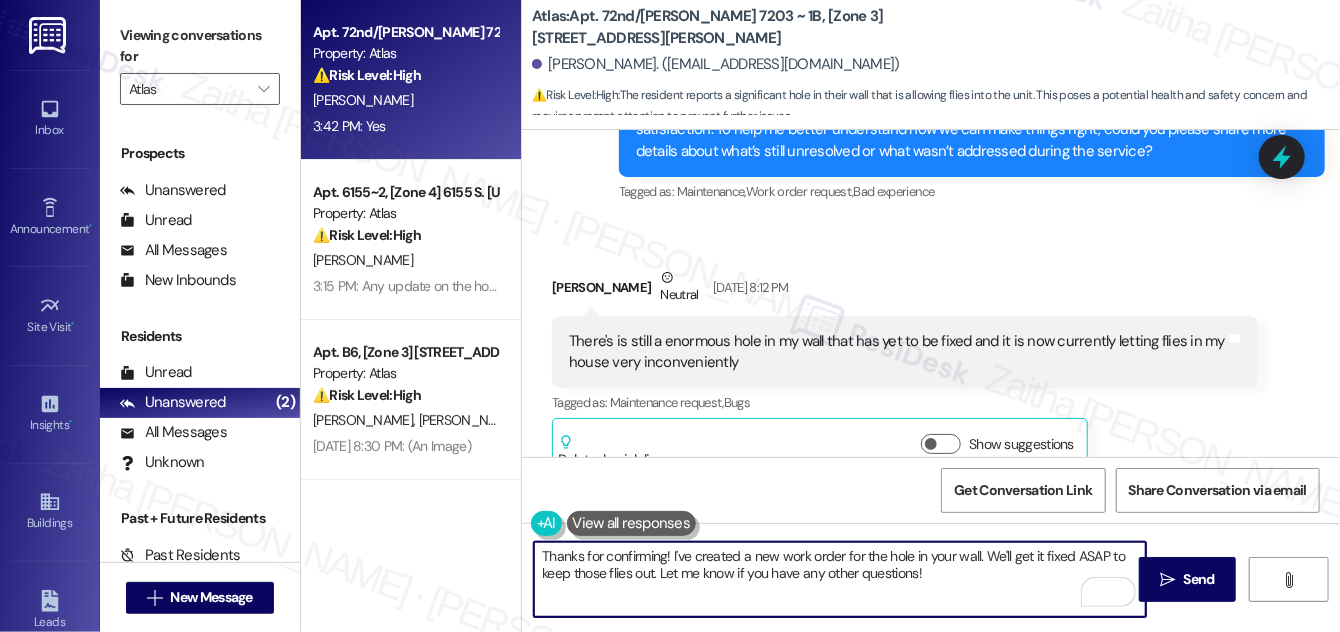 scroll, scrollTop: 6067, scrollLeft: 0, axis: vertical 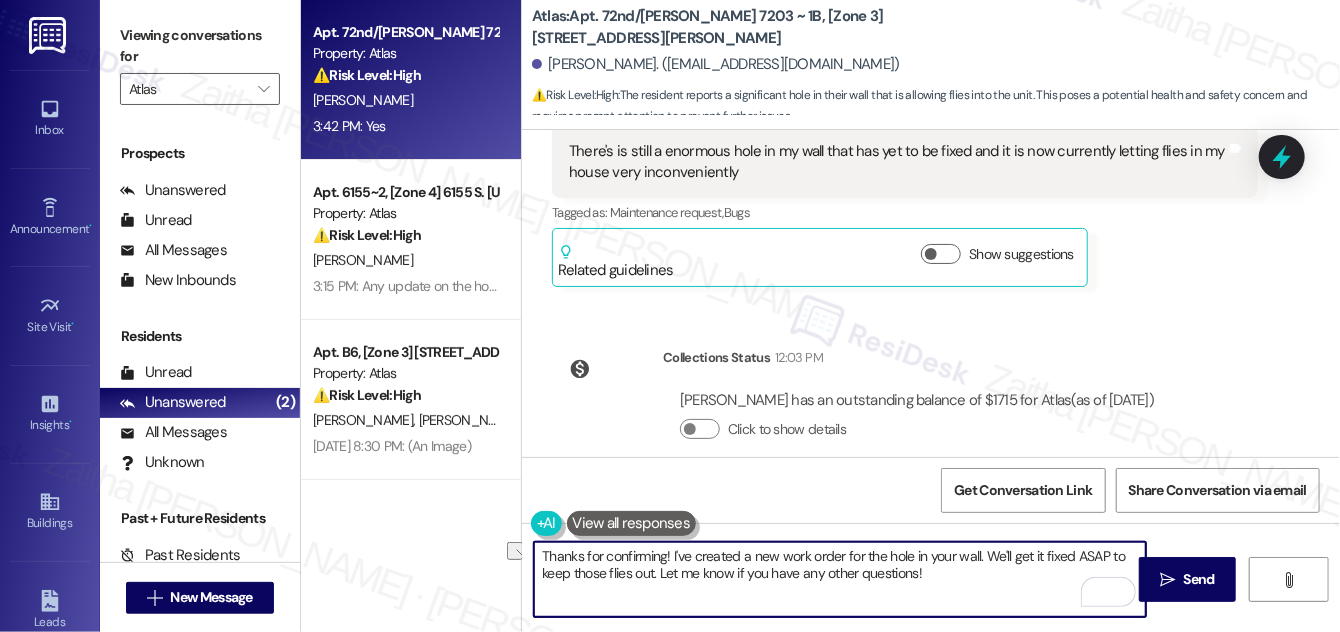 drag, startPoint x: 733, startPoint y: 556, endPoint x: 682, endPoint y: 551, distance: 51.24451 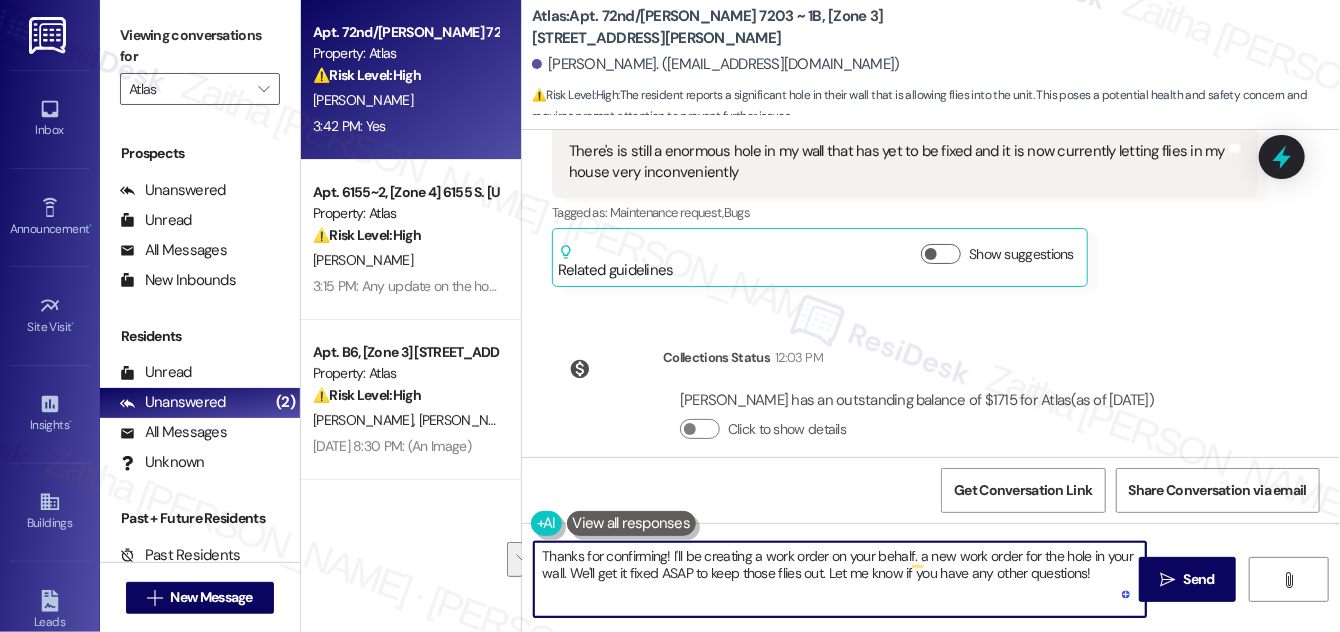 drag, startPoint x: 913, startPoint y: 556, endPoint x: 1090, endPoint y: 586, distance: 179.52437 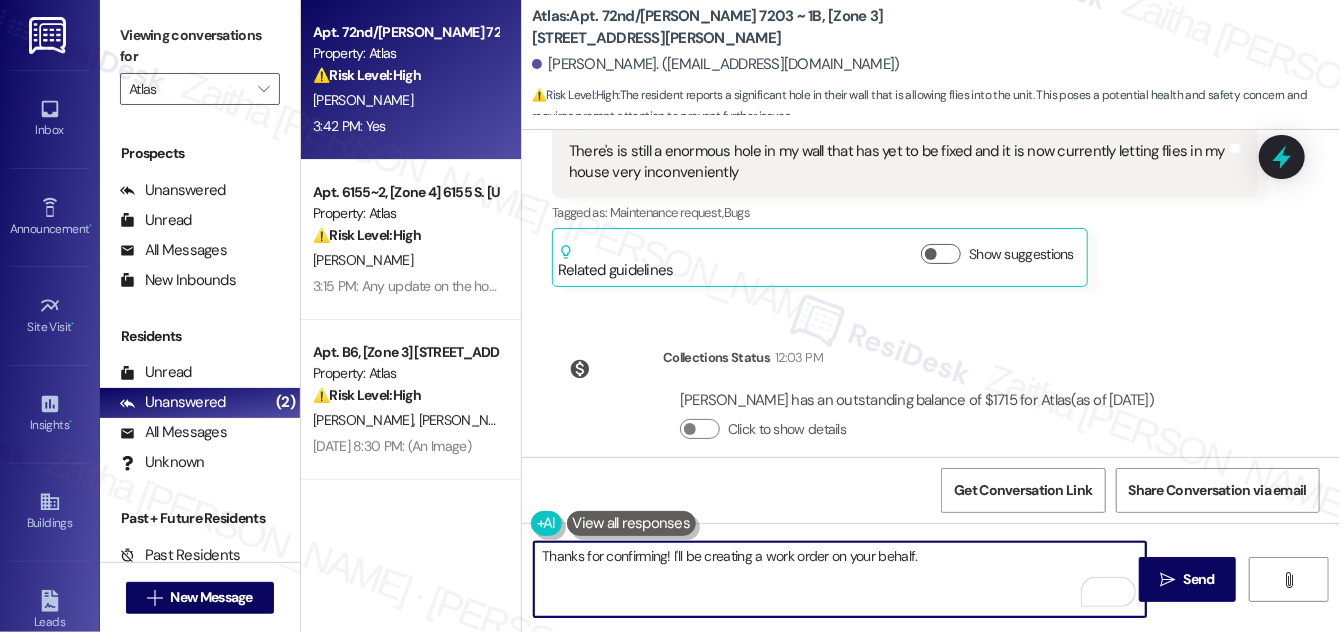 click on "Thanks for confirming! I'll be creating a work order on your behalf." at bounding box center [840, 579] 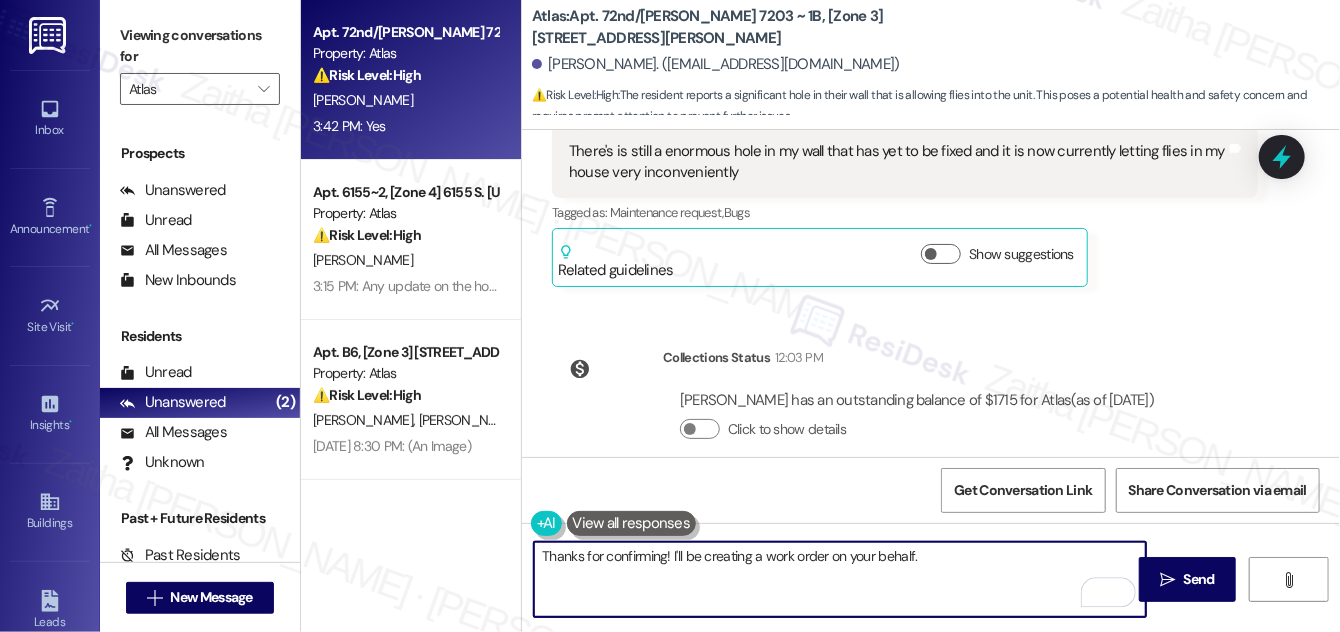 paste on "Do we have your permission to enter during your absence? Do you have pets that we should be aware of?" 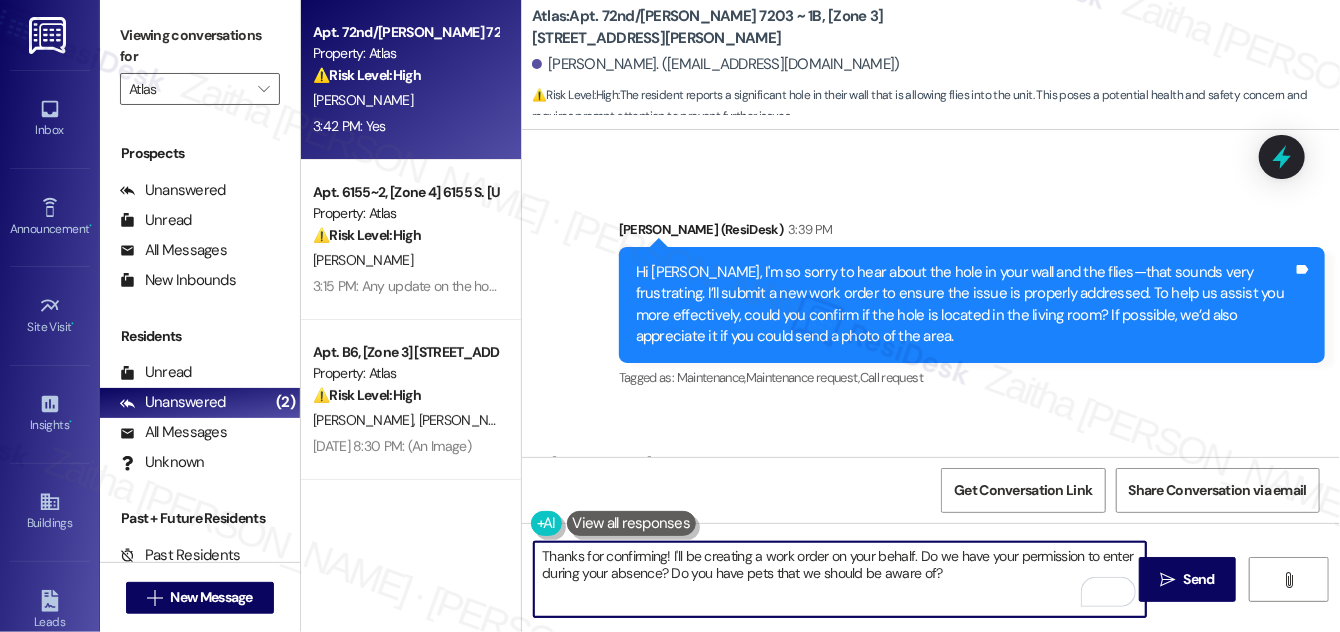 scroll, scrollTop: 6431, scrollLeft: 0, axis: vertical 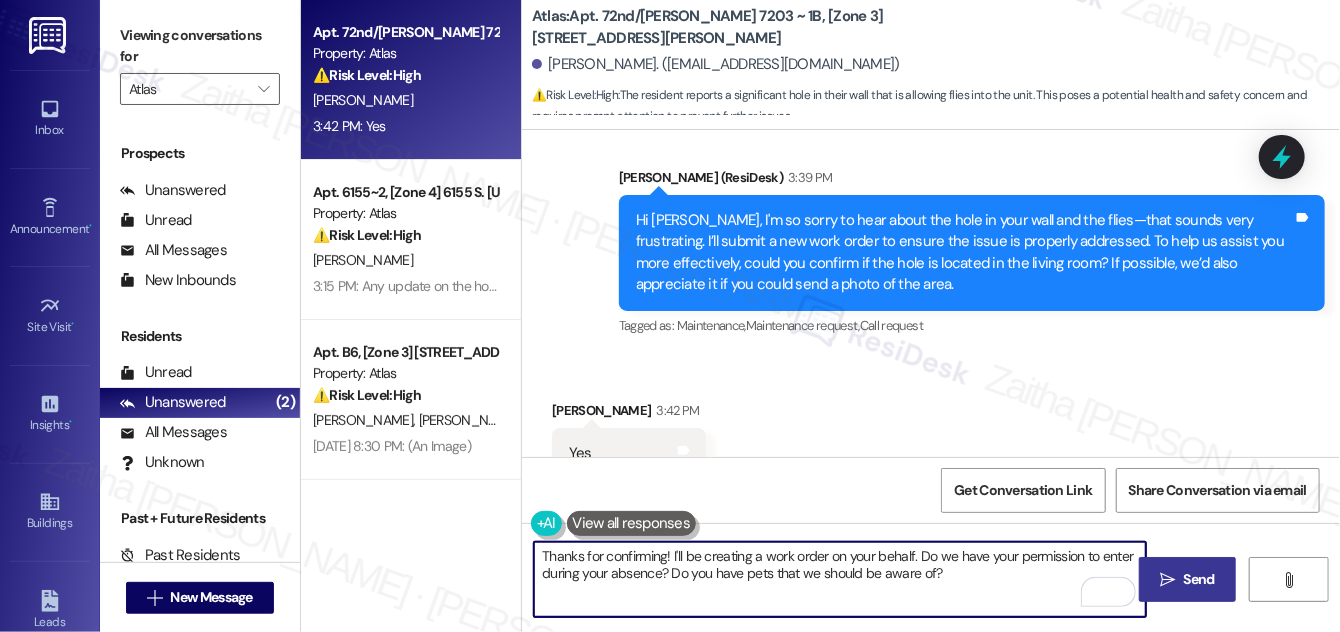 type on "Thanks for confirming! I'll be creating a work order on your behalf. Do we have your permission to enter during your absence? Do you have pets that we should be aware of?" 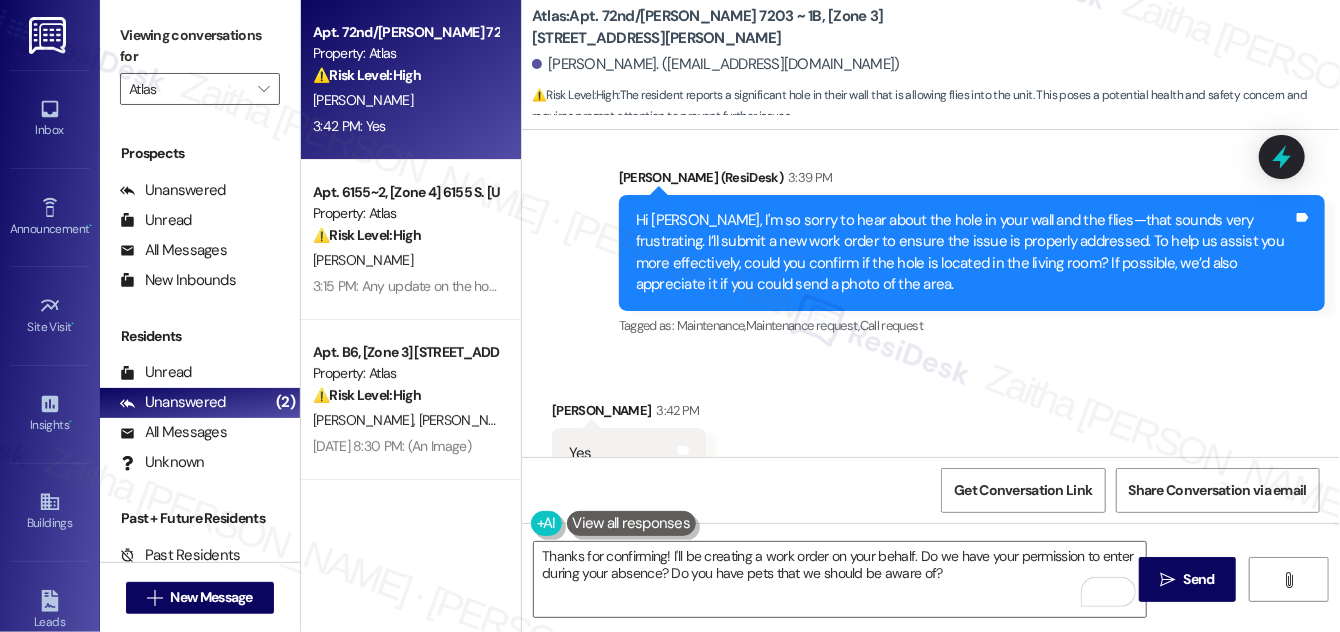 drag, startPoint x: 1205, startPoint y: 586, endPoint x: 1151, endPoint y: 550, distance: 64.899925 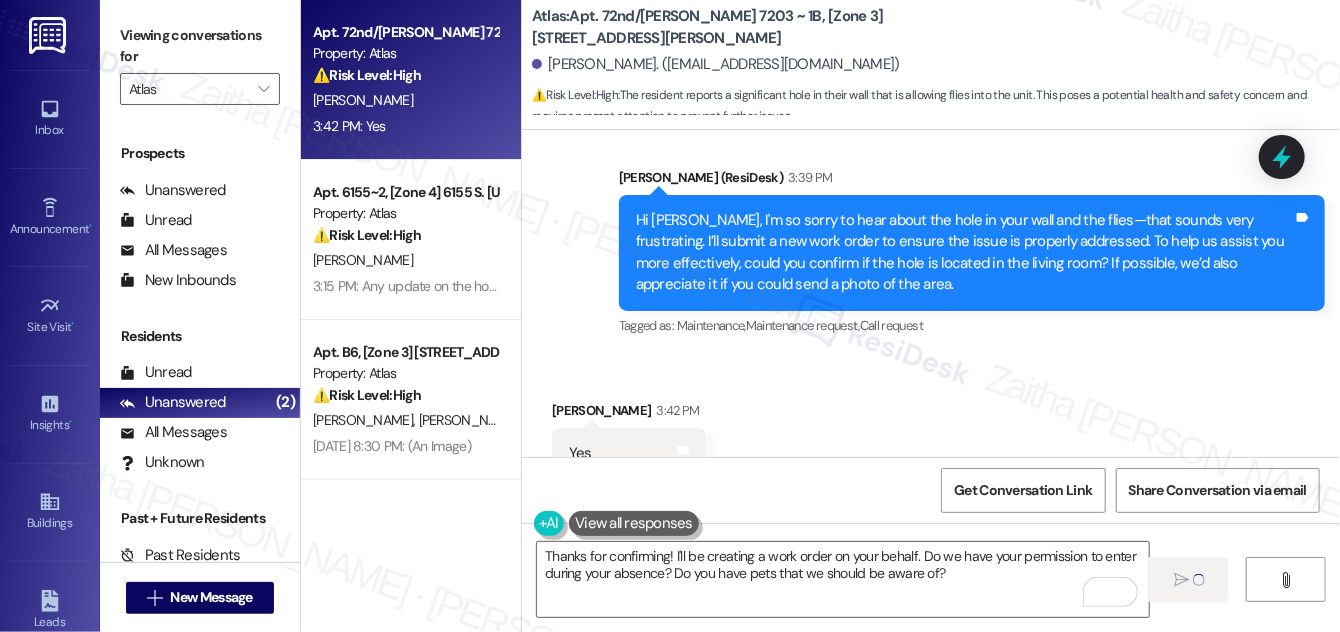 type 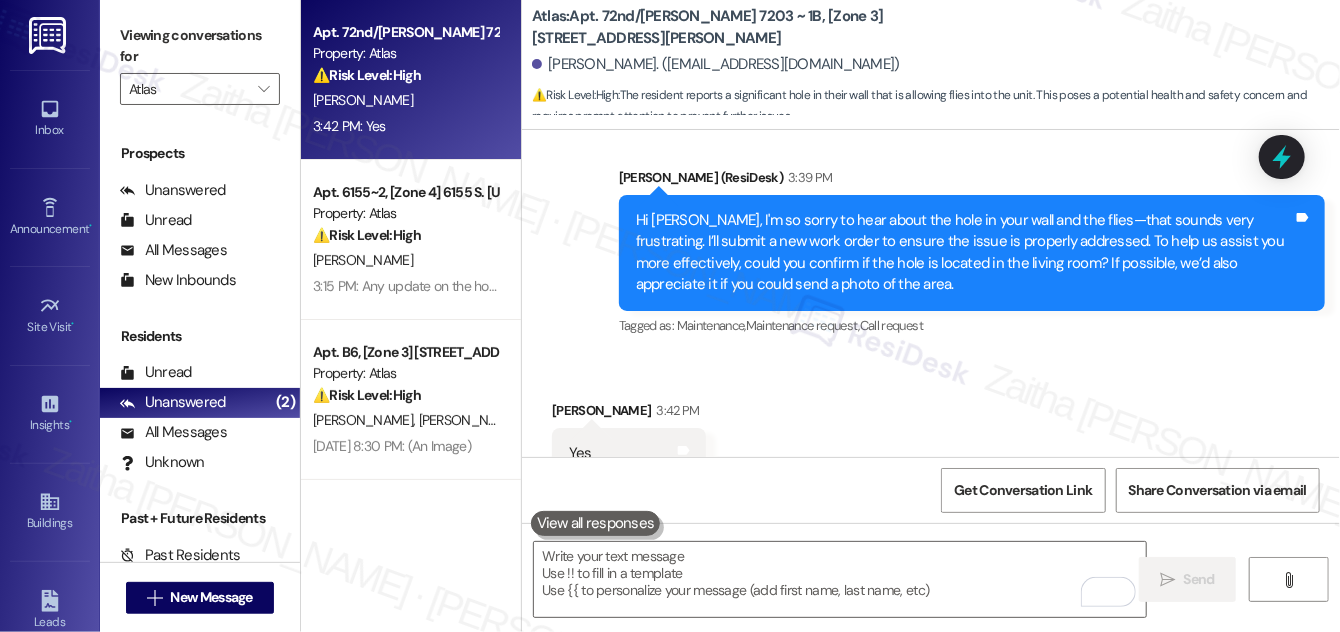 scroll, scrollTop: 6430, scrollLeft: 0, axis: vertical 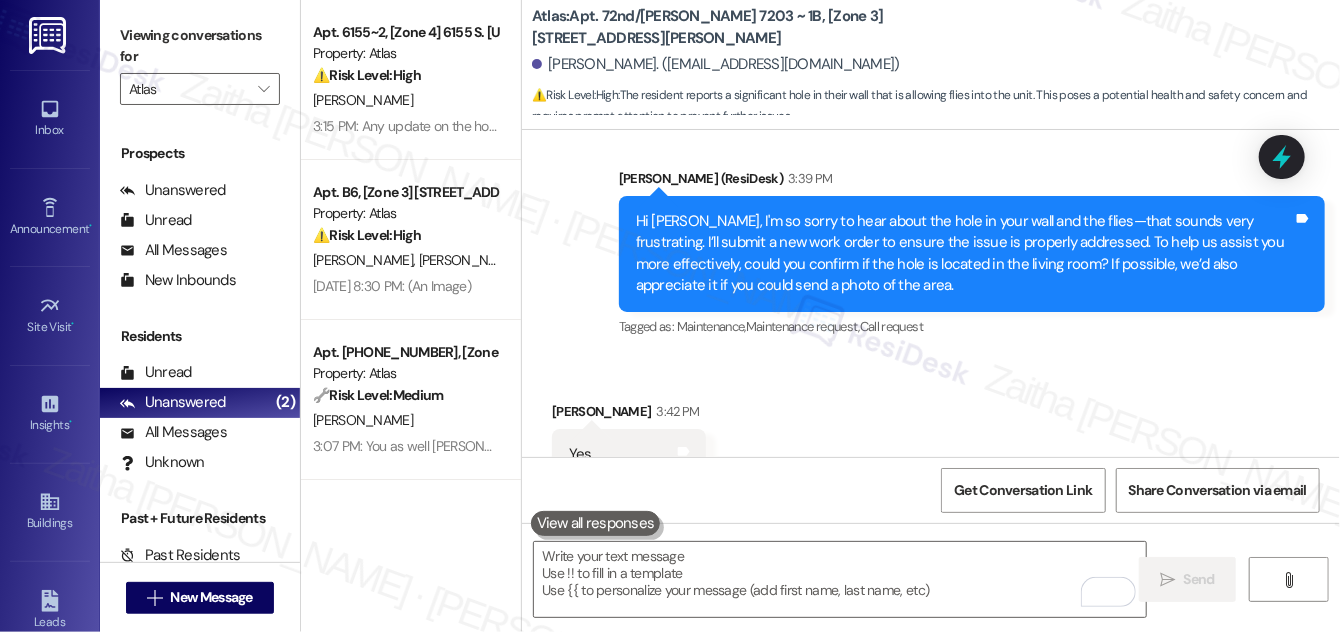 click on "[PERSON_NAME] [PERSON_NAME]" at bounding box center [405, 260] 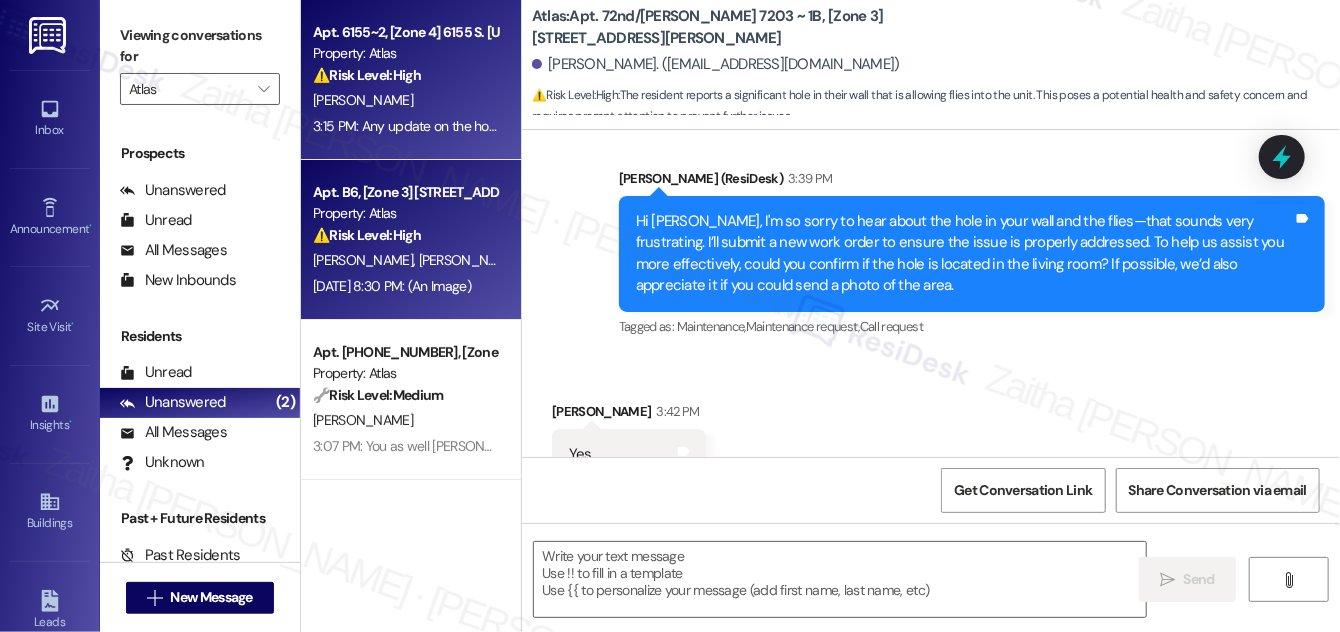 type on "Fetching suggested responses. Please feel free to read through the conversation in the meantime." 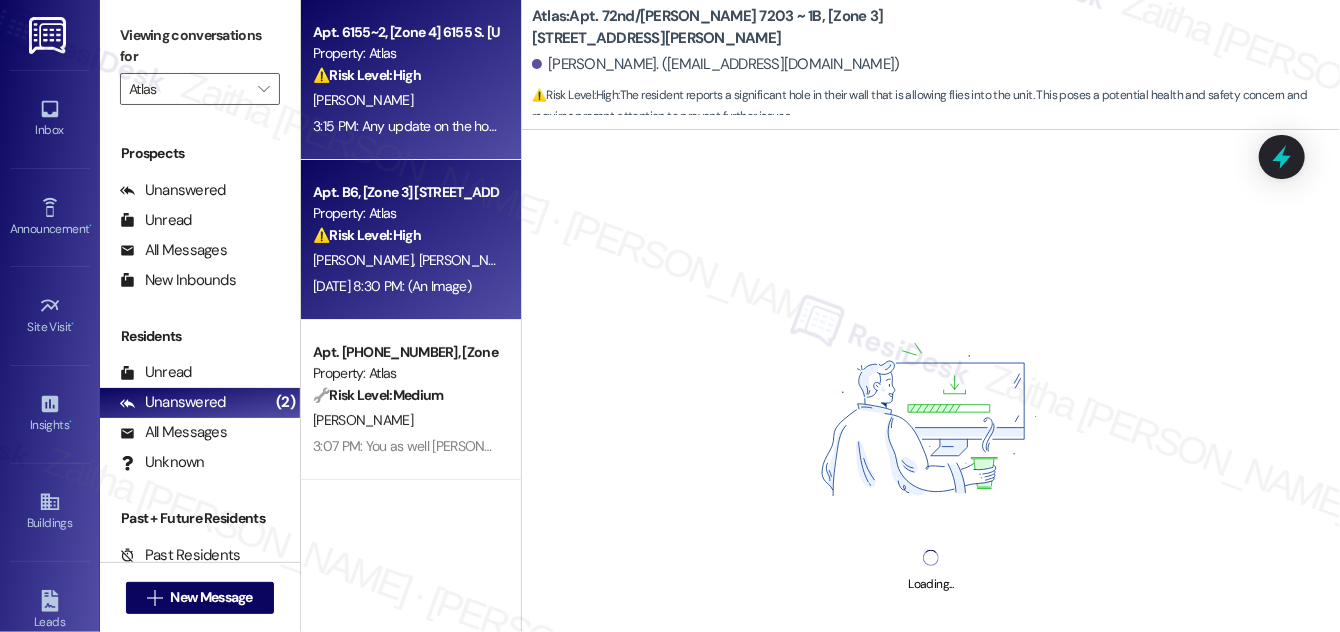 click on "[PERSON_NAME]" at bounding box center [405, 100] 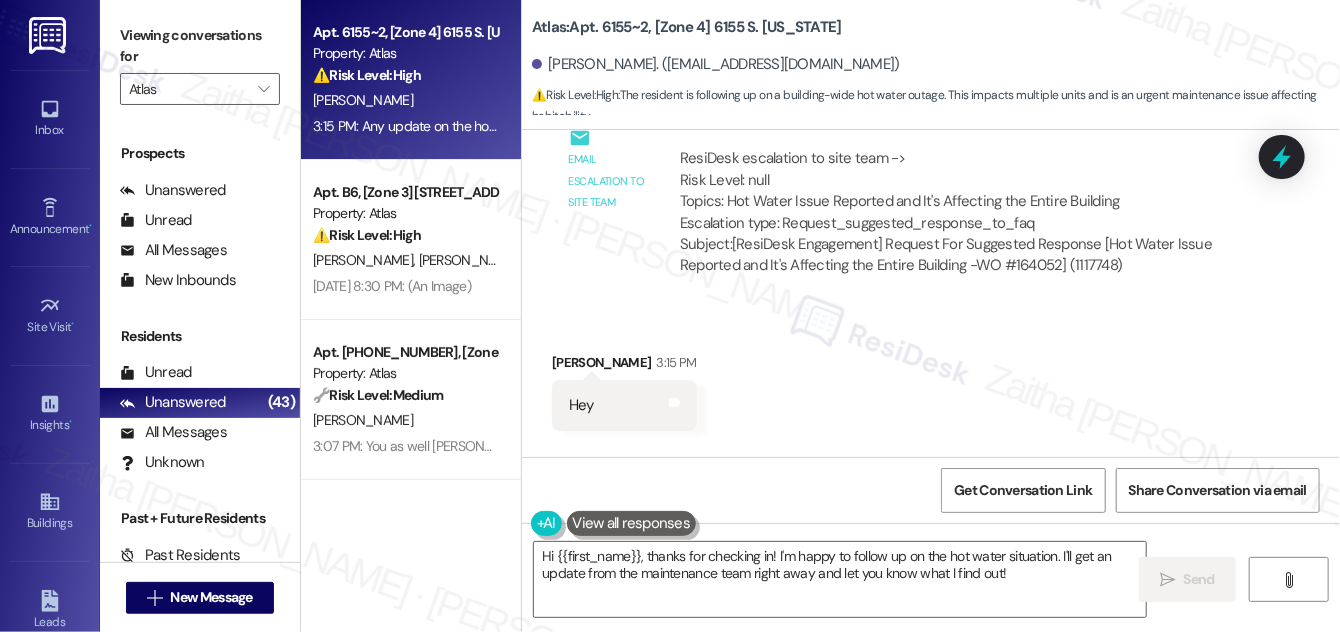 scroll, scrollTop: 16476, scrollLeft: 0, axis: vertical 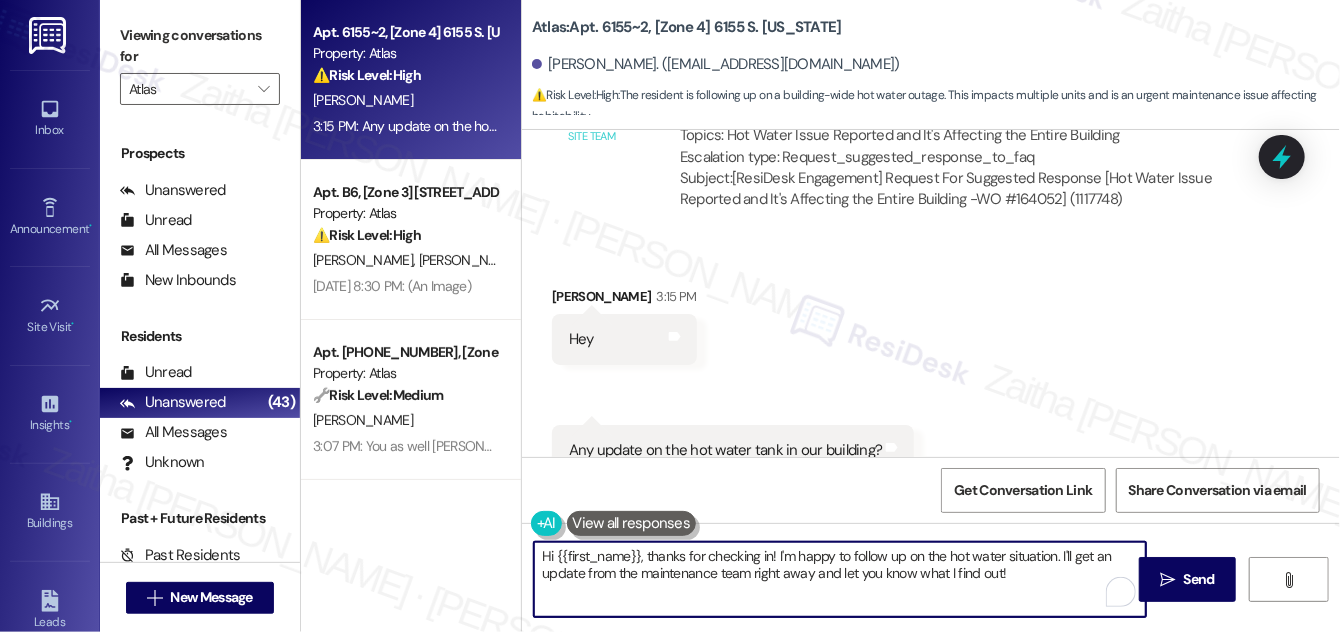 drag, startPoint x: 775, startPoint y: 554, endPoint x: 545, endPoint y: 538, distance: 230.55585 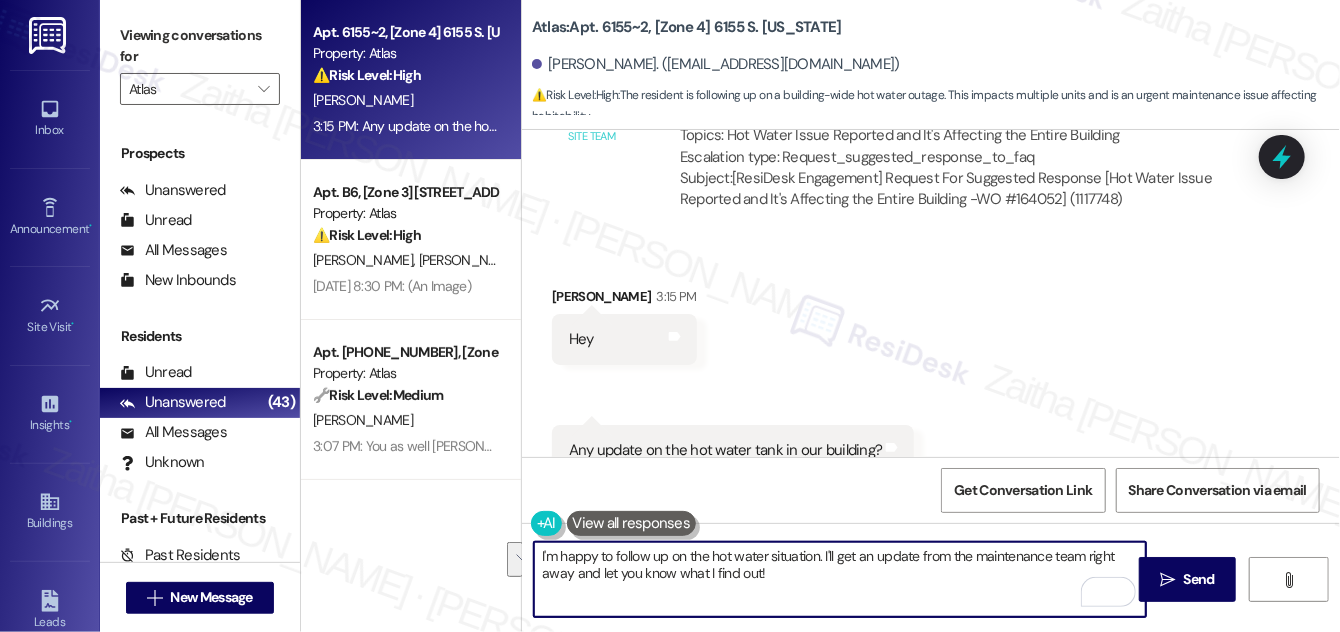 drag, startPoint x: 1084, startPoint y: 556, endPoint x: 580, endPoint y: 580, distance: 504.5711 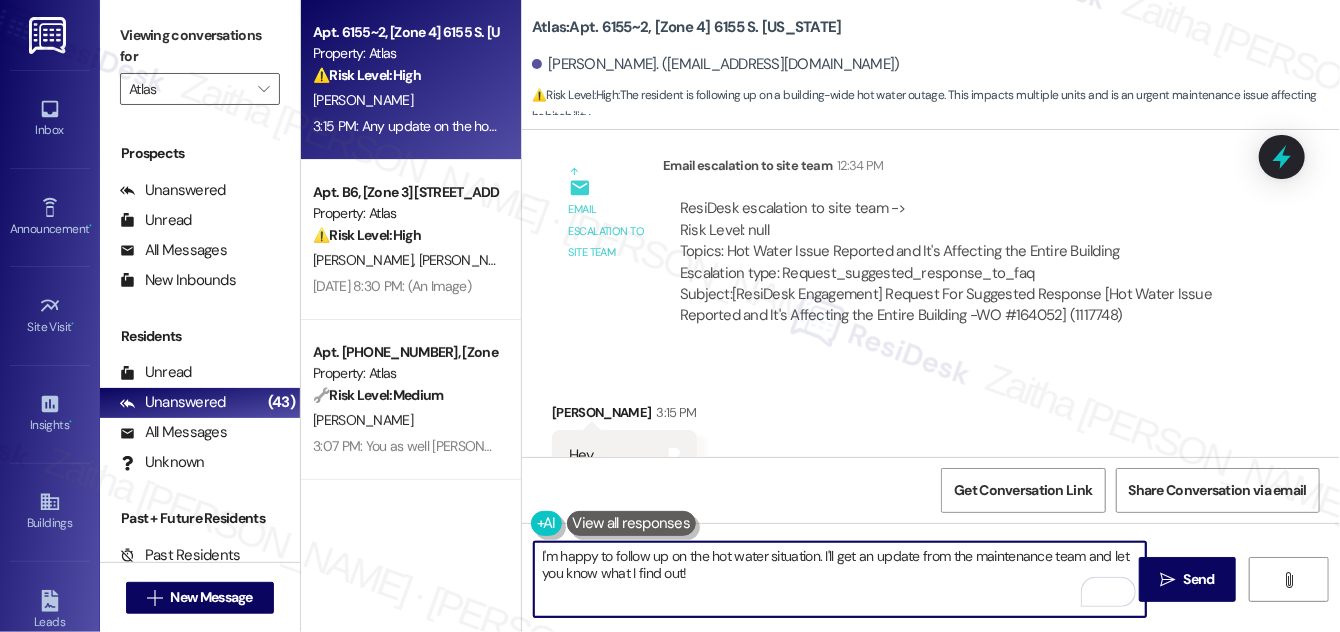 scroll, scrollTop: 16476, scrollLeft: 0, axis: vertical 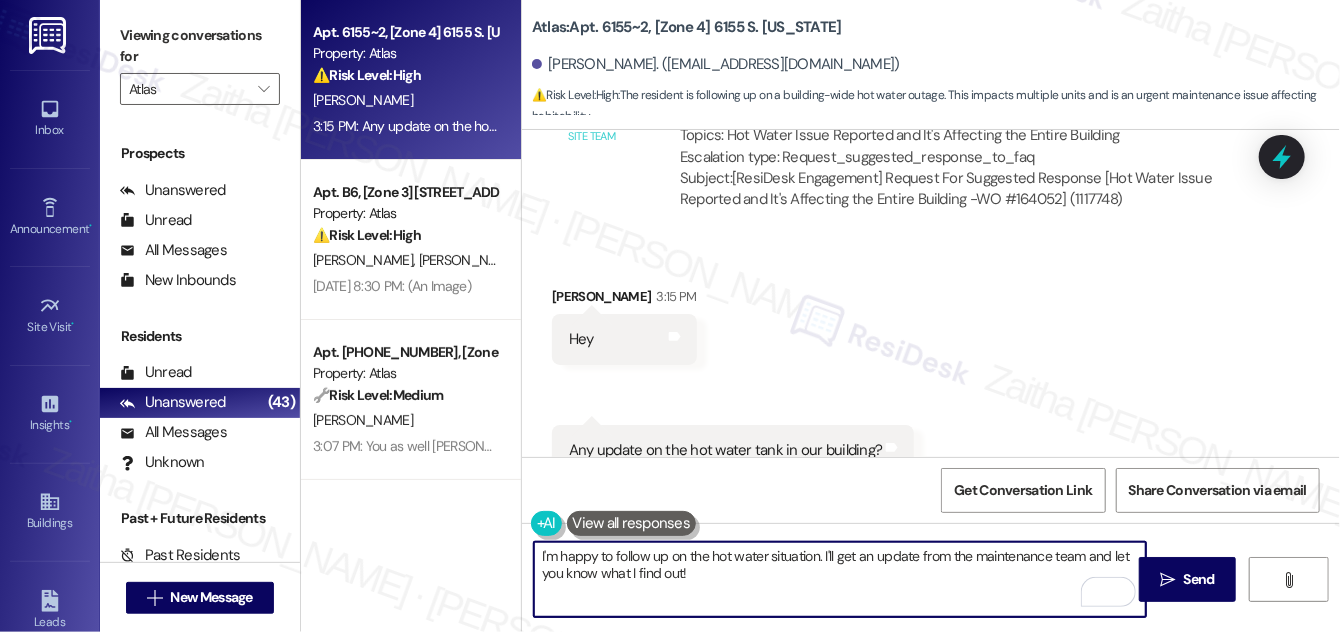 click on "Show suggestions" at bounding box center (767, 532) 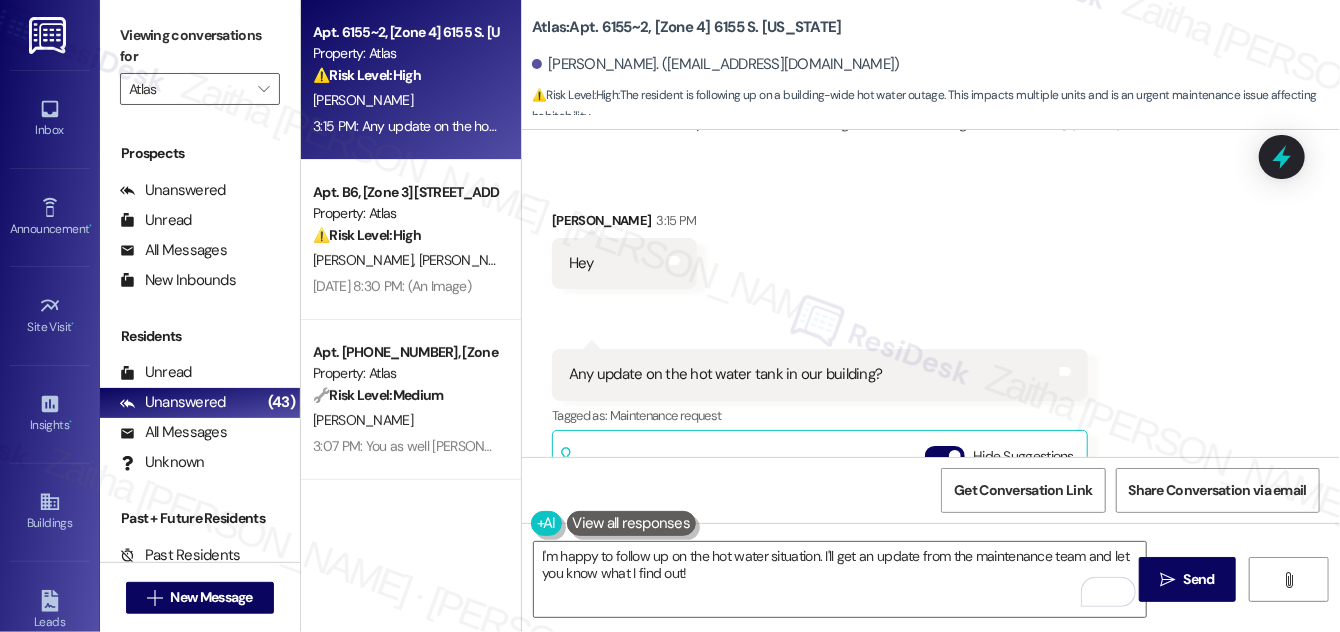scroll, scrollTop: 16729, scrollLeft: 0, axis: vertical 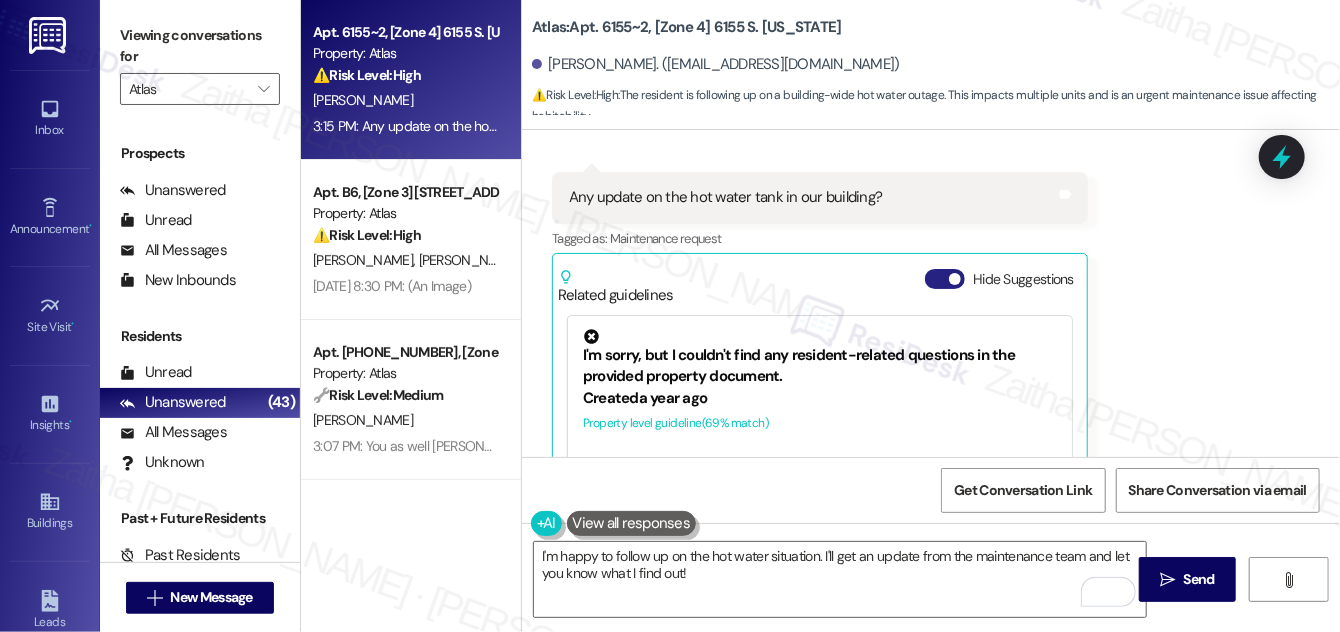click on "Hide Suggestions" at bounding box center [945, 279] 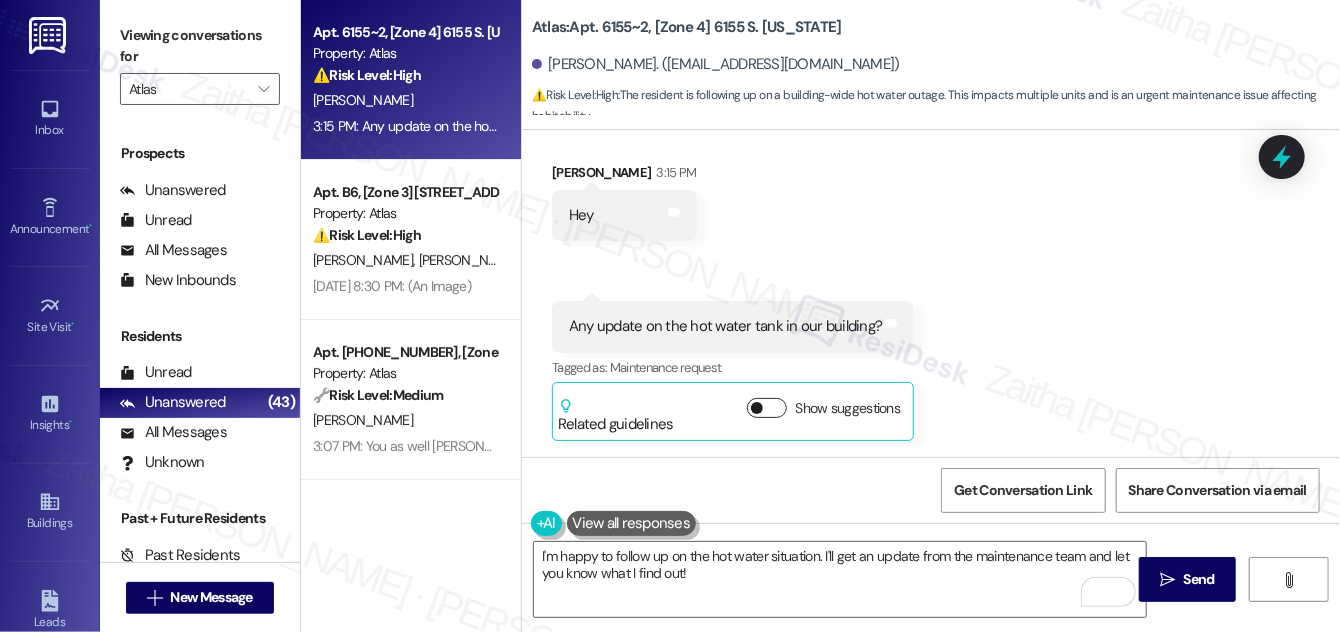 scroll, scrollTop: 16476, scrollLeft: 0, axis: vertical 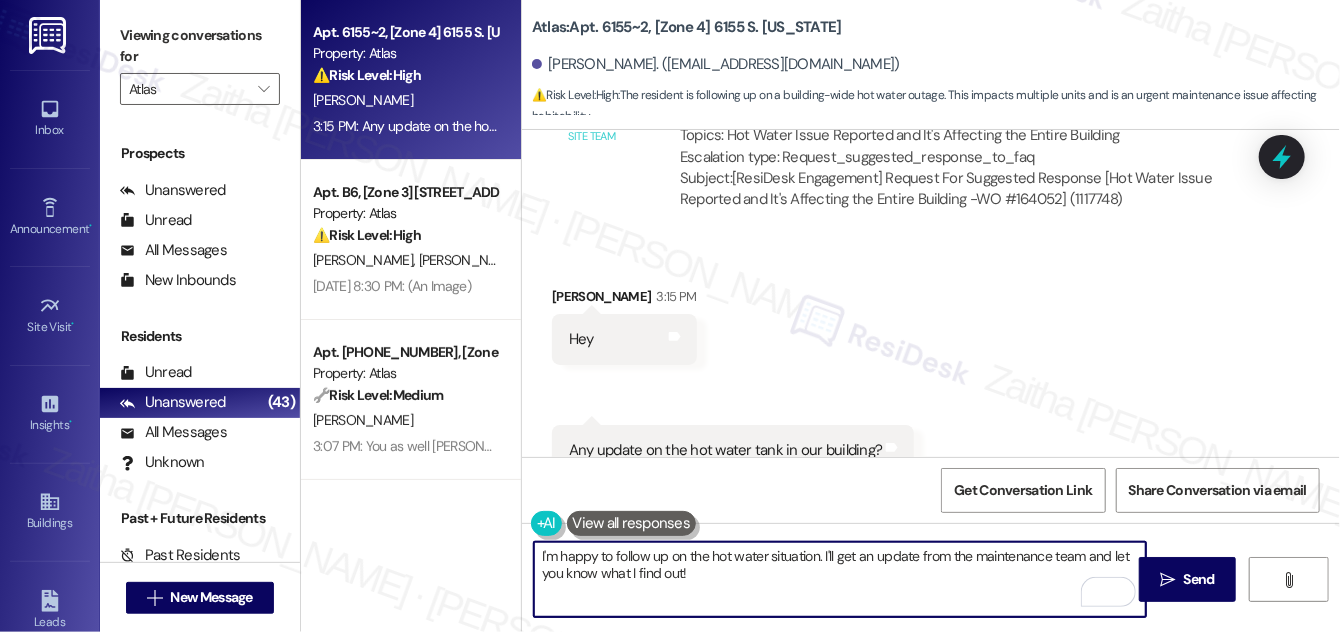 click on "I'm happy to follow up on the hot water situation. I'll get an update from the maintenance team and let you know what I find out!" at bounding box center [840, 579] 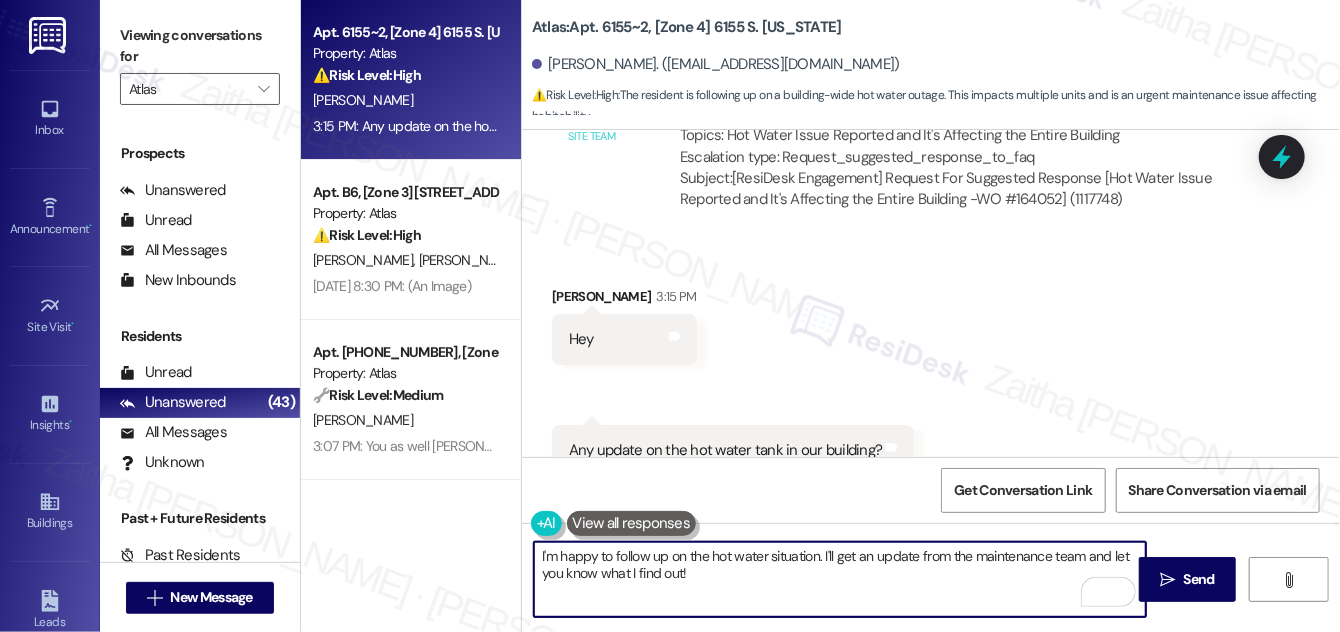 paste on "Is there anything else I can assist you with?" 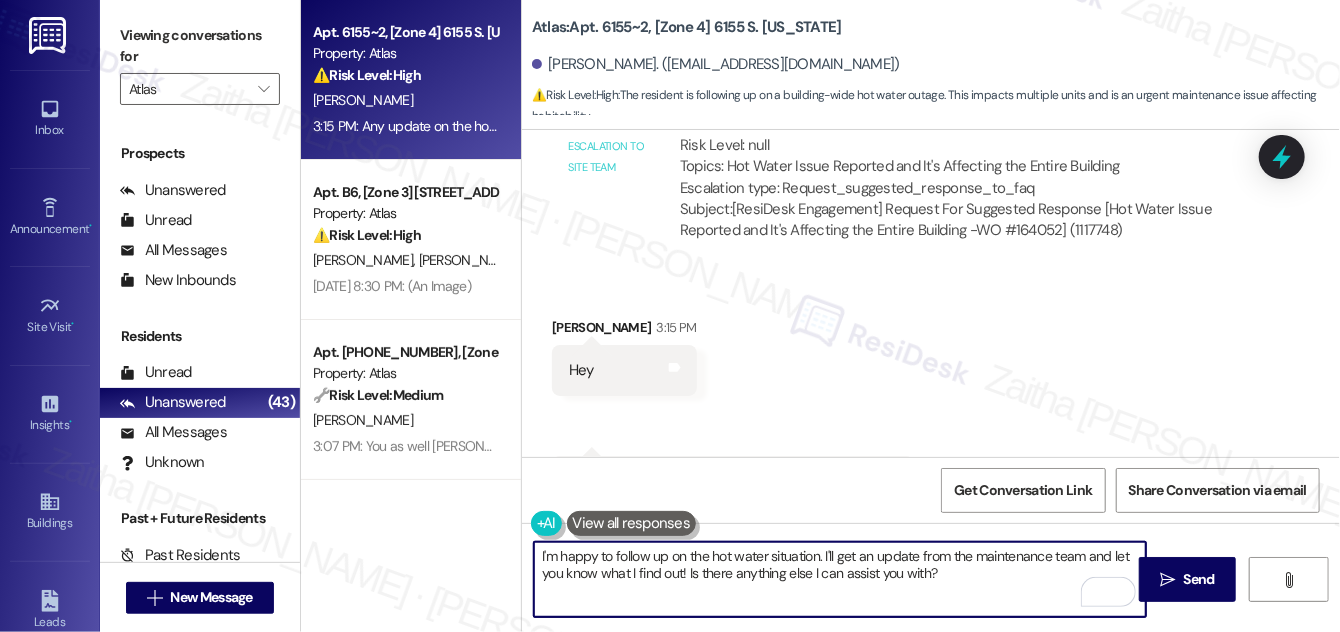 scroll, scrollTop: 16476, scrollLeft: 0, axis: vertical 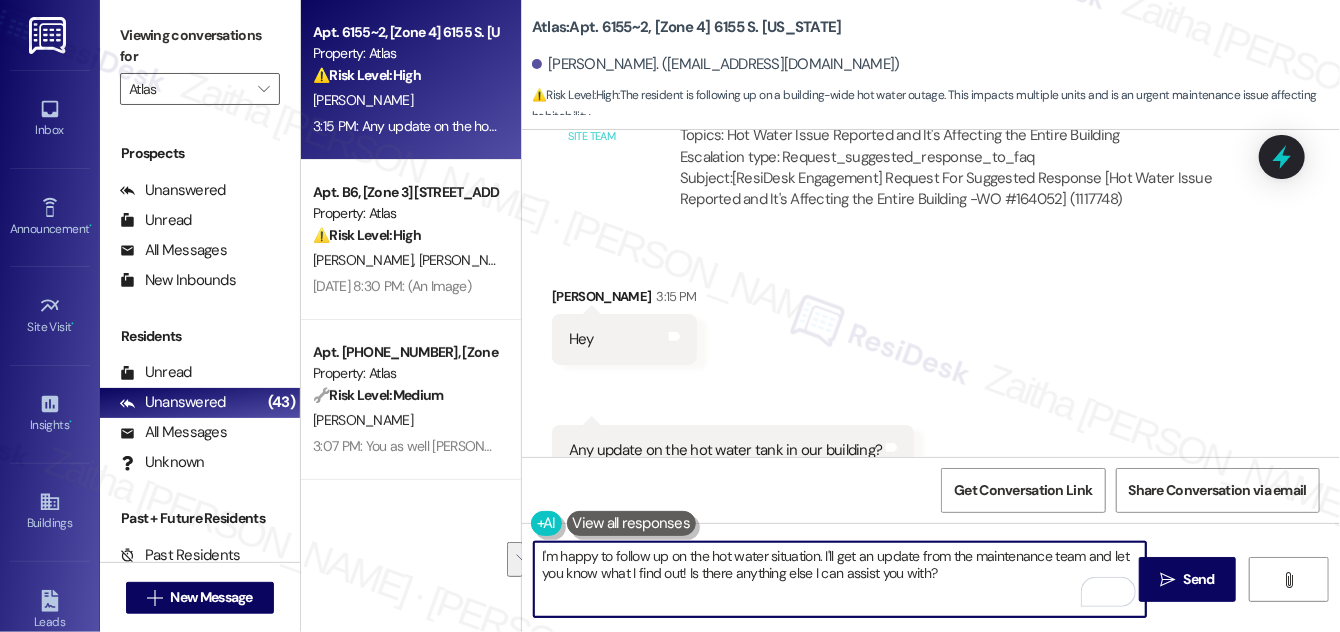 drag, startPoint x: 536, startPoint y: 555, endPoint x: 957, endPoint y: 586, distance: 422.1398 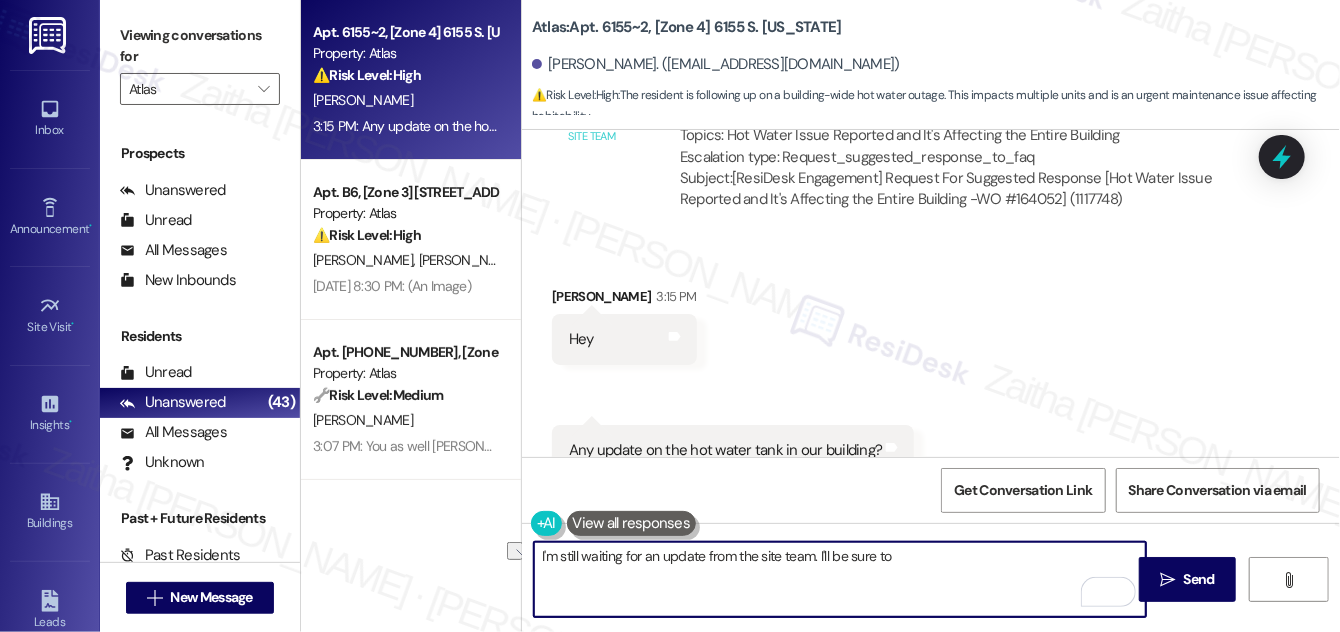 drag, startPoint x: 816, startPoint y: 551, endPoint x: 931, endPoint y: 562, distance: 115.52489 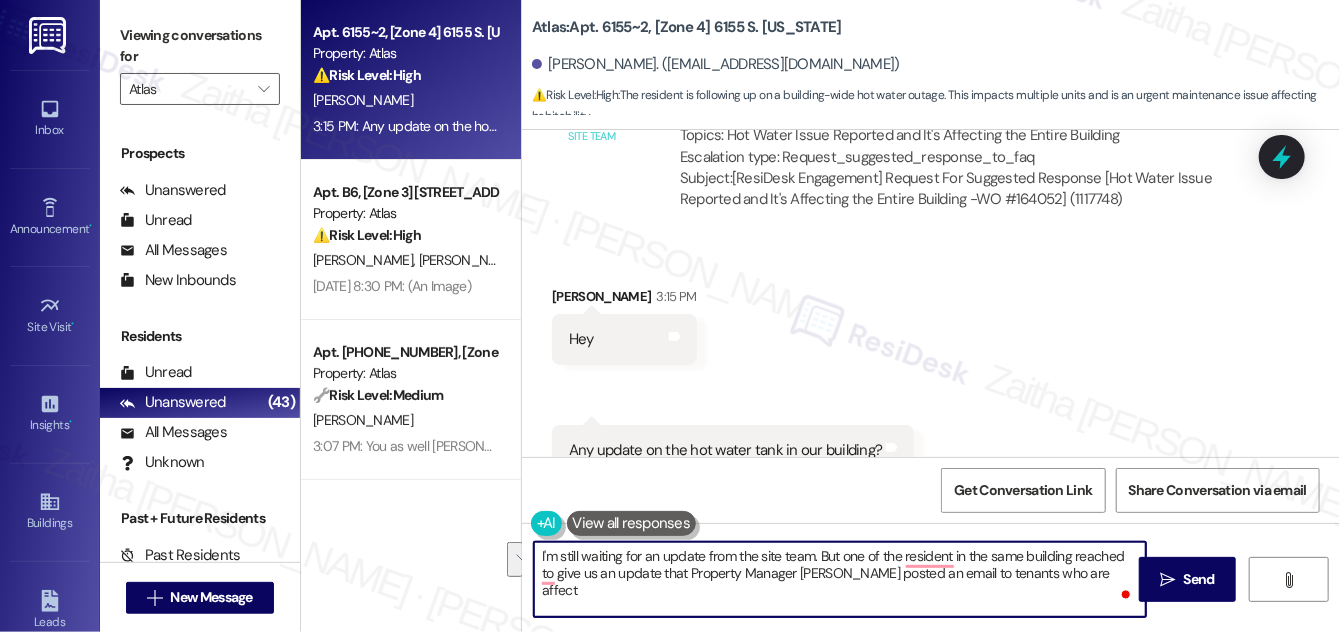 drag, startPoint x: 817, startPoint y: 548, endPoint x: 1102, endPoint y: 591, distance: 288.22562 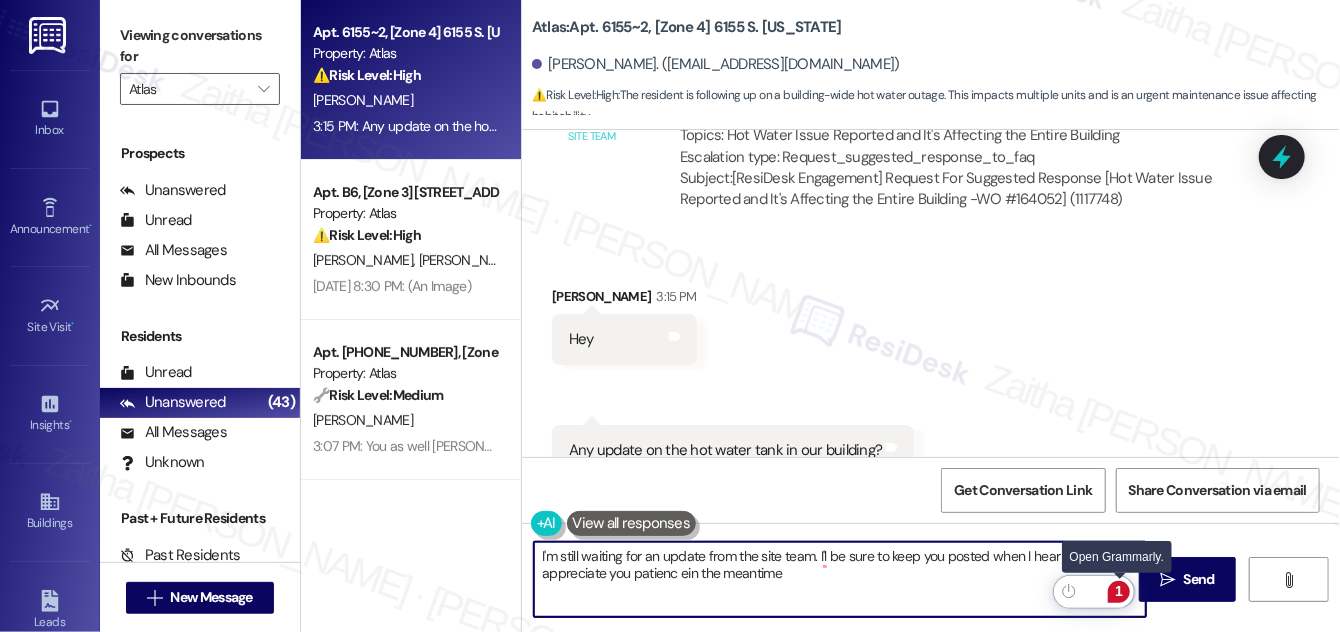 type on "I'm still waiting for an update from the site team. I'l be sure to keep you posted when I hear back. I appreciate you patienc ein the meantime." 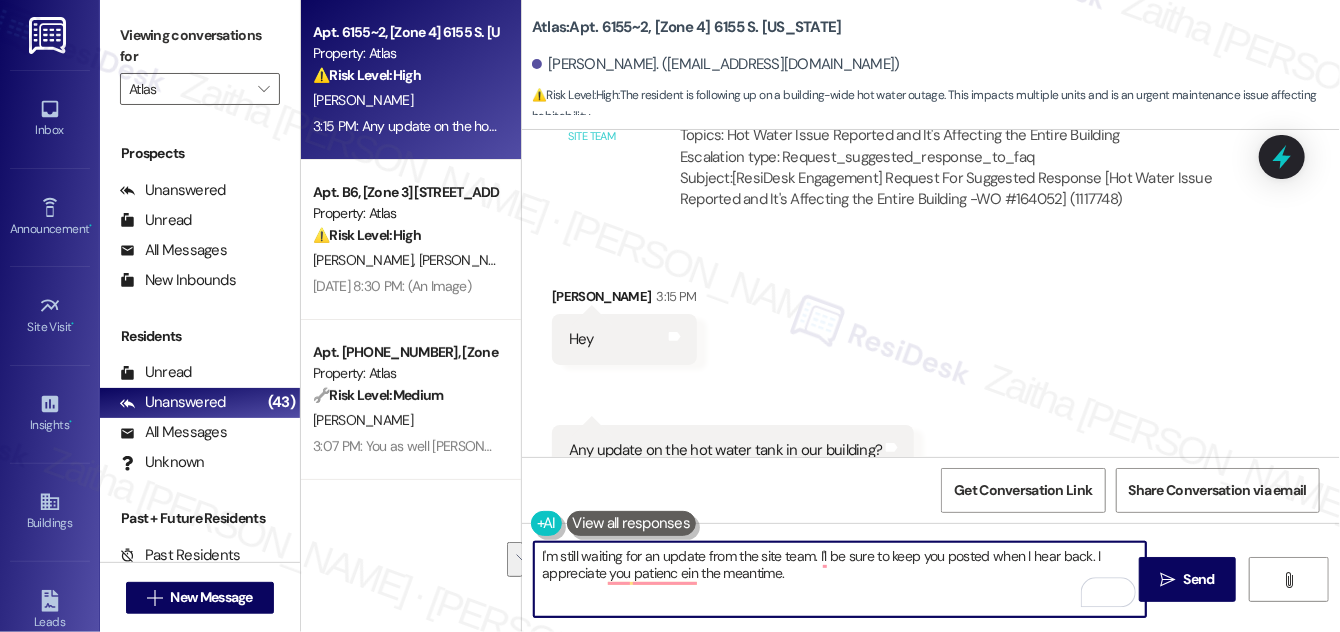 drag, startPoint x: 536, startPoint y: 553, endPoint x: 863, endPoint y: 587, distance: 328.76282 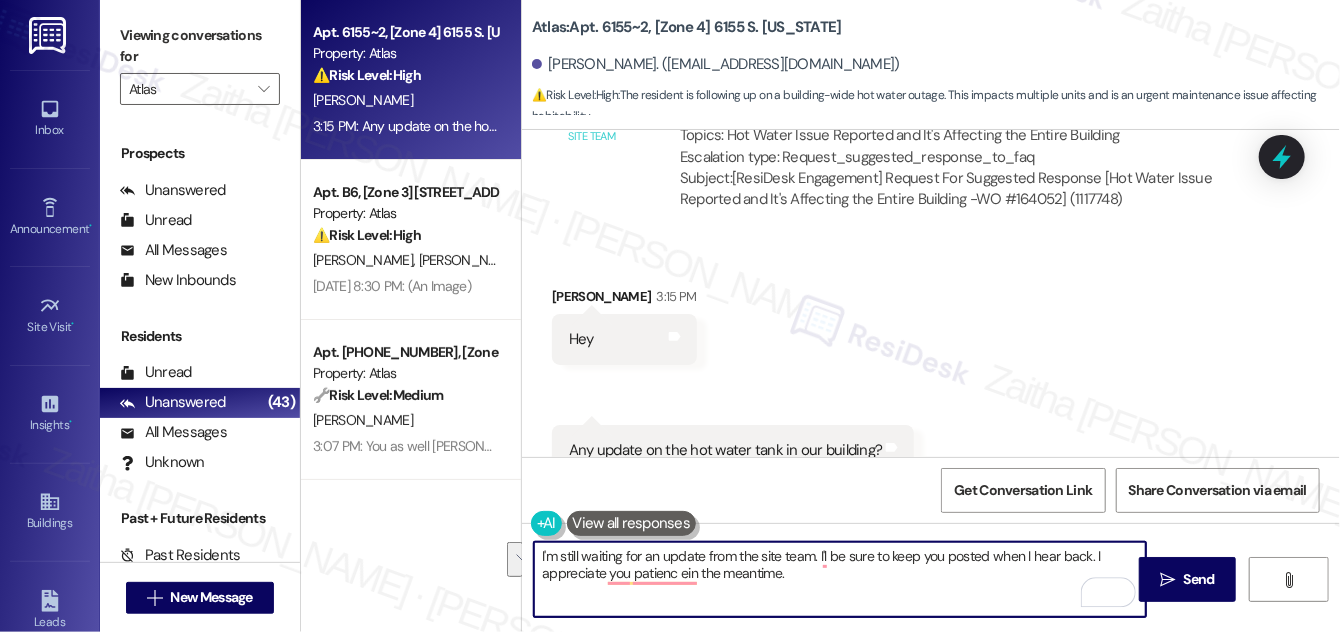 click on "I'm still waiting for an update from the site team. I'l be sure to keep you posted when I hear back. I appreciate you patienc ein the meantime." at bounding box center (840, 579) 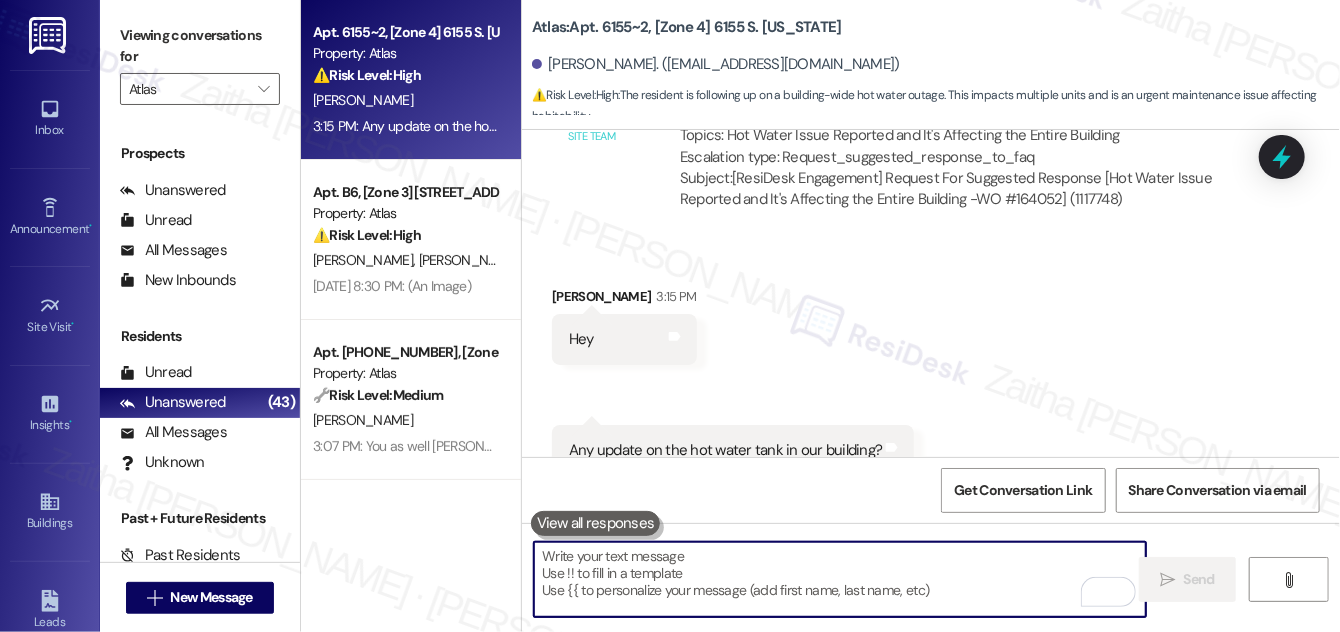 click at bounding box center (840, 579) 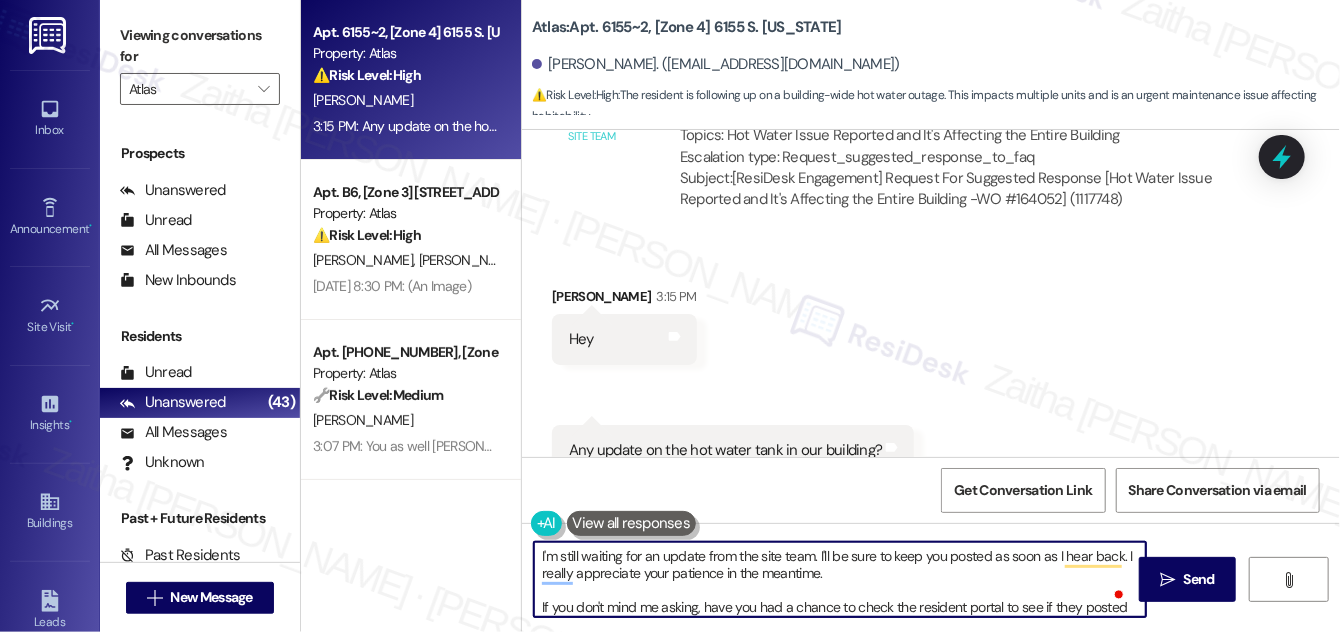 scroll, scrollTop: 16, scrollLeft: 0, axis: vertical 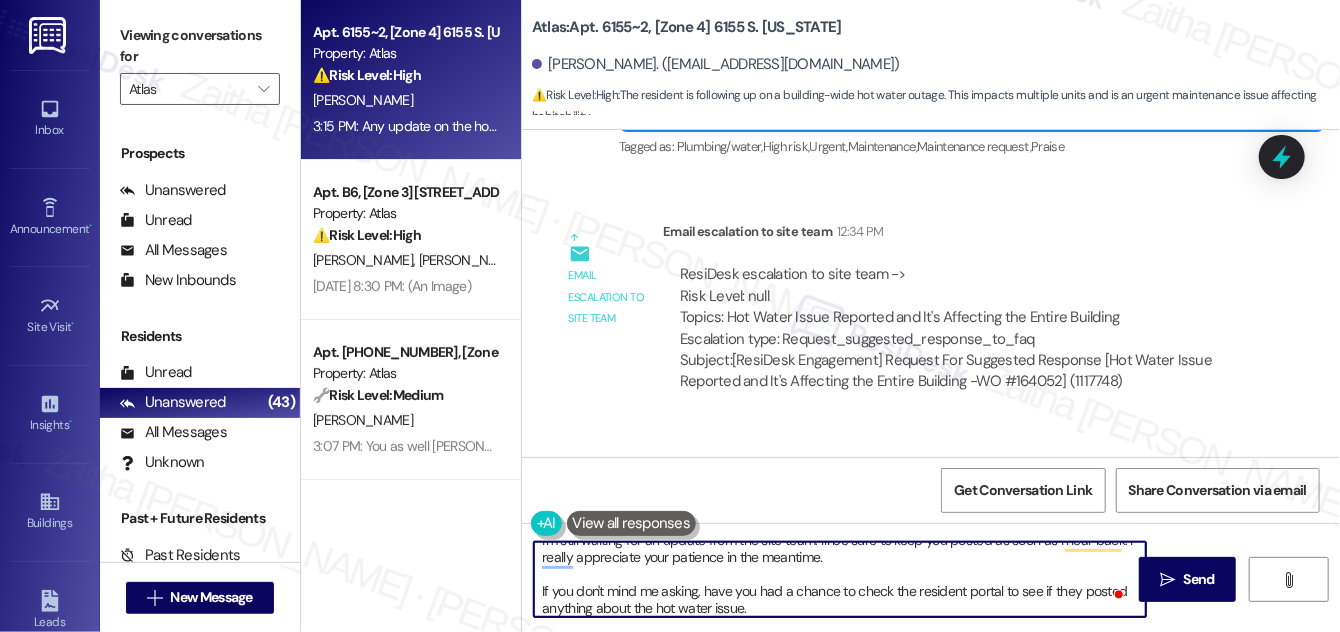 click on "I'm still waiting for an update from the site team. I'll be sure to keep you posted as soon as I hear back. I really appreciate your patience in the meantime.
If you don't mind me asking, have you had a chance to check the resident portal to see if they posted anything about the hot water issue." at bounding box center (840, 579) 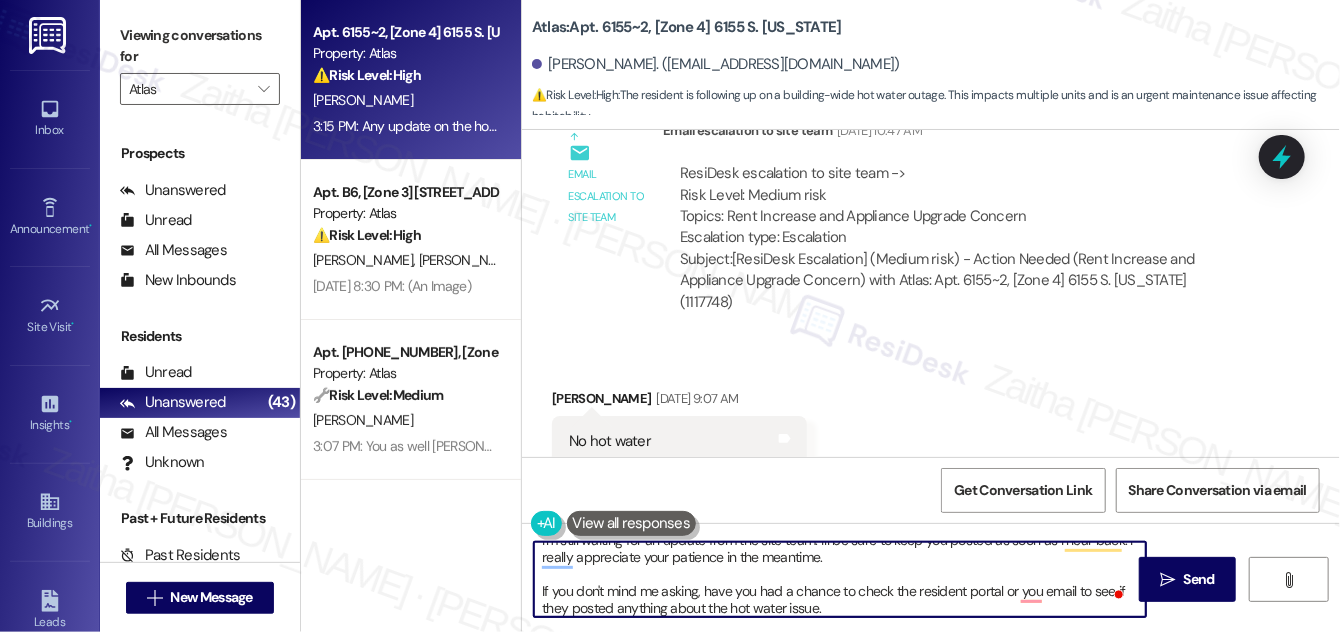scroll, scrollTop: 15021, scrollLeft: 0, axis: vertical 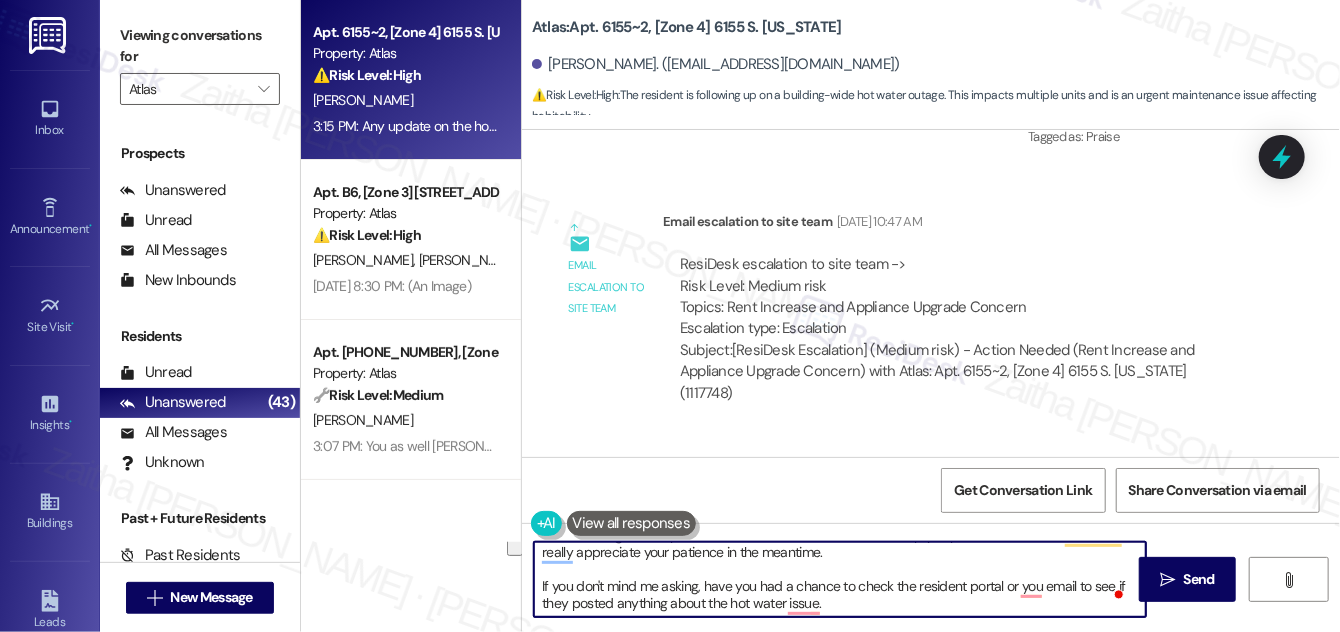 drag, startPoint x: 535, startPoint y: 583, endPoint x: 847, endPoint y: 612, distance: 313.34485 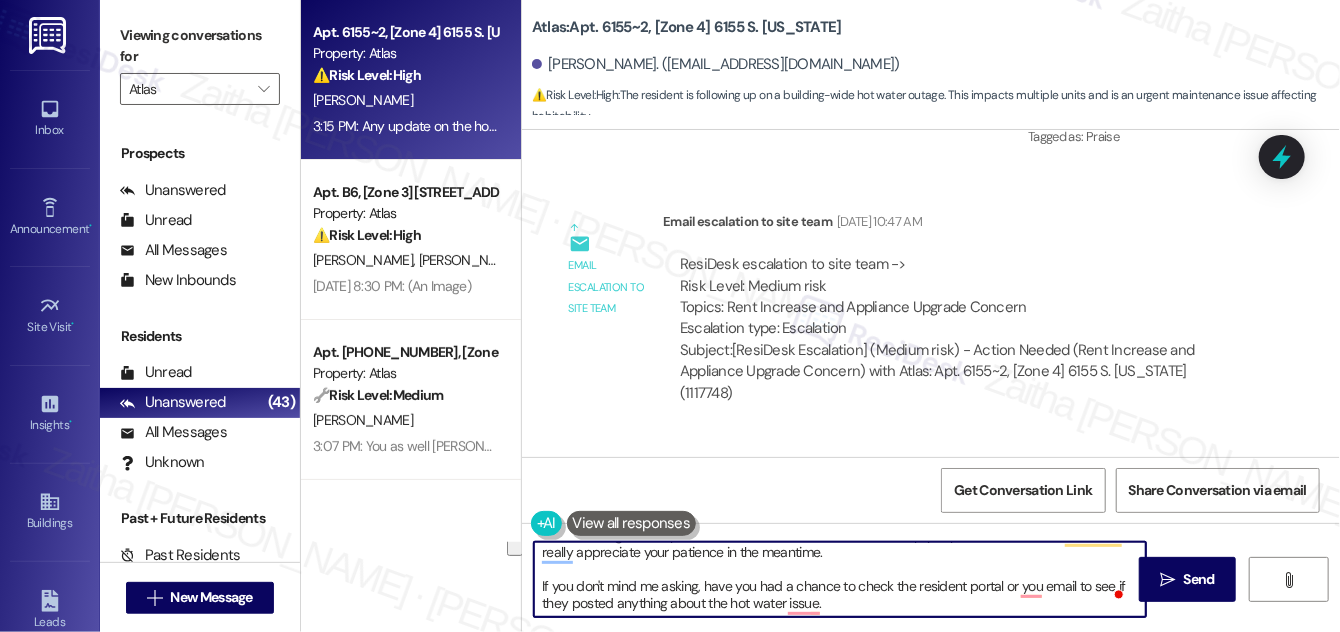 click on "I'm still waiting for an update from the site team. I'll be sure to keep you posted as soon as I hear back. I really appreciate your patience in the meantime.
If you don't mind me asking, have you had a chance to check the resident portal or you email to see if they posted anything about the hot water issue." at bounding box center (840, 579) 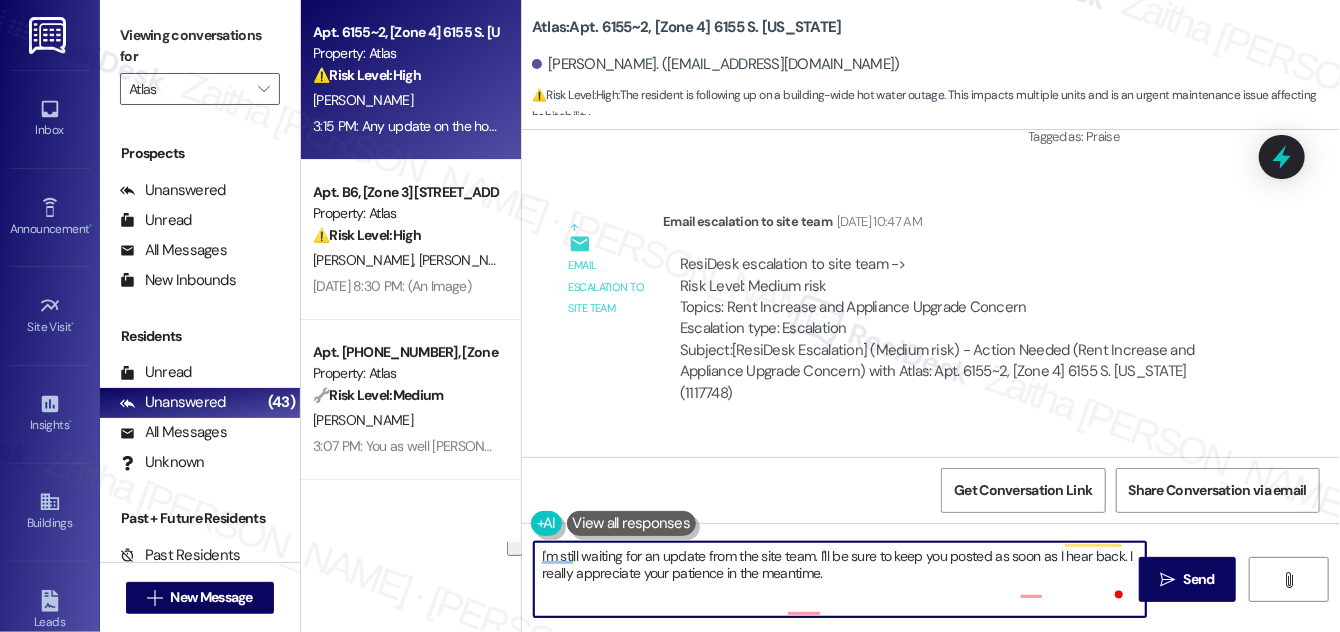 scroll, scrollTop: 0, scrollLeft: 0, axis: both 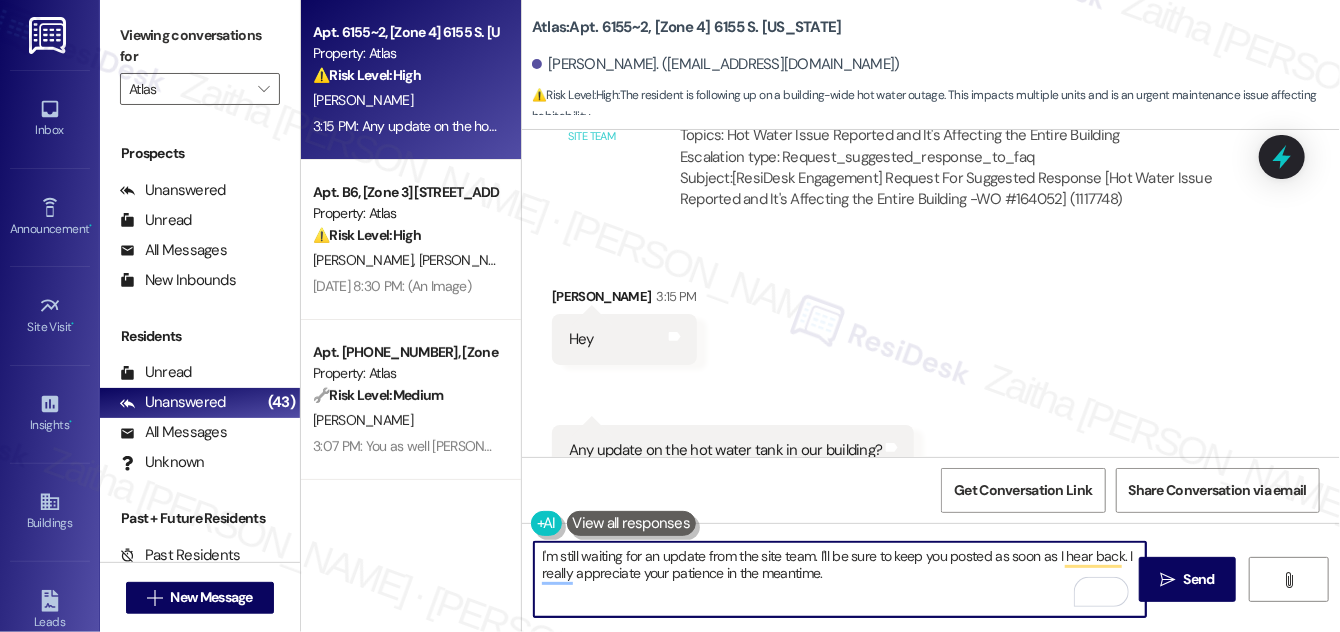 click on "I'm still waiting for an update from the site team. I'll be sure to keep you posted as soon as I hear back. I really appreciate your patience in the meantime." at bounding box center [840, 579] 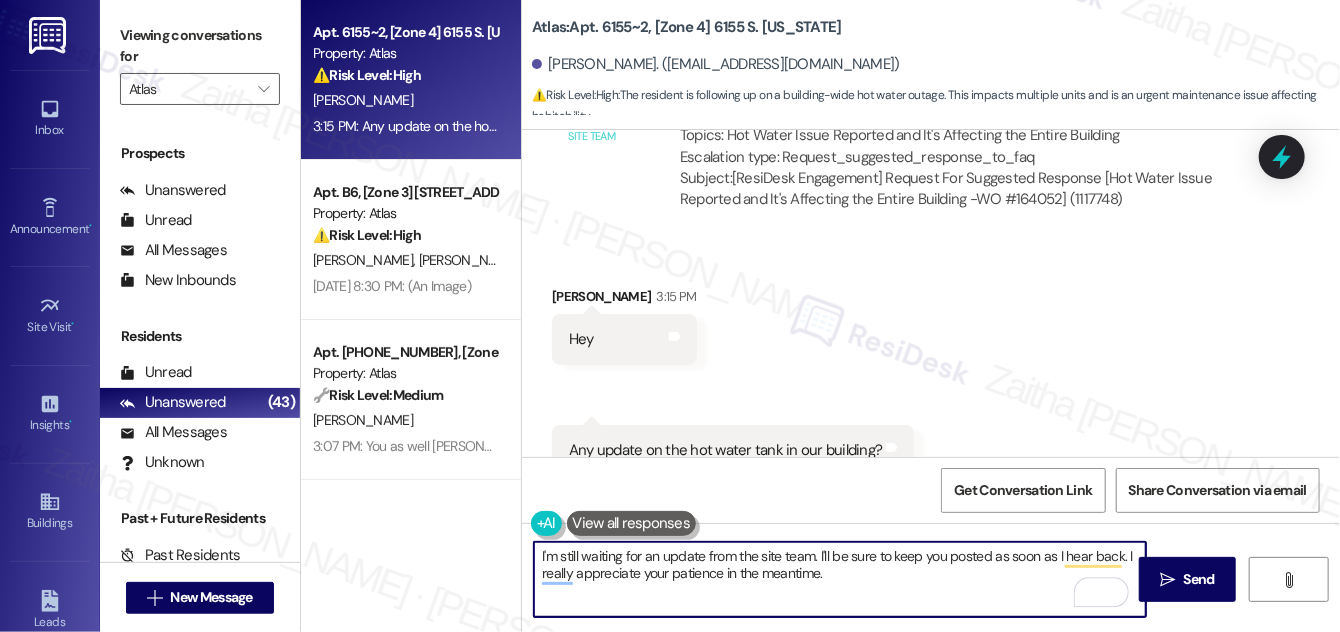 paste on "If you don’t mind me asking, have you had a chance to check the resident portal or your email to see if any updates were posted about the hot water issue?" 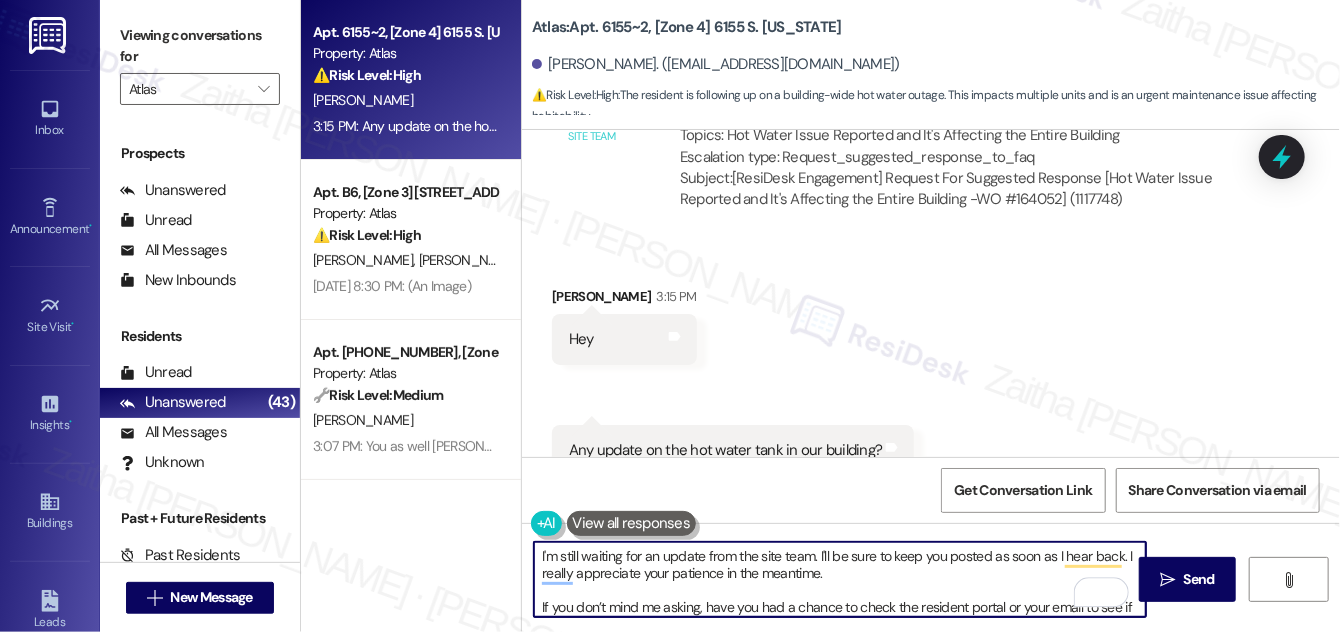 scroll, scrollTop: 16, scrollLeft: 0, axis: vertical 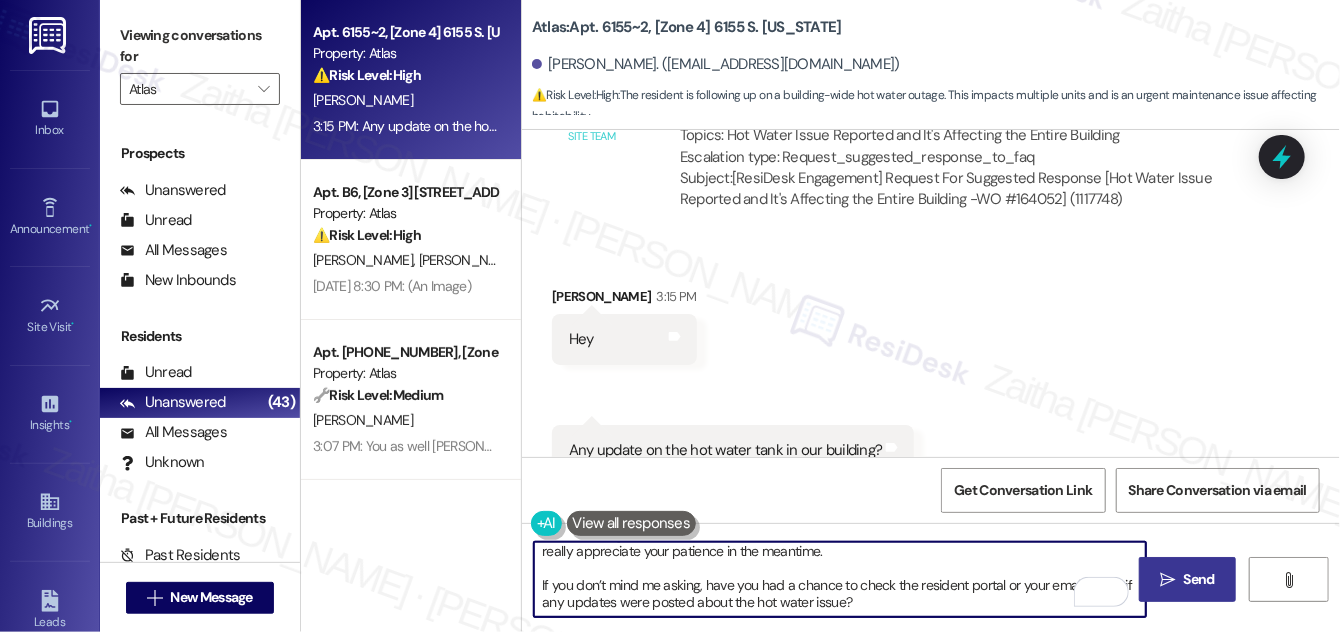 type on "I'm still waiting for an update from the site team. I'll be sure to keep you posted as soon as I hear back. I really appreciate your patience in the meantime.
If you don’t mind me asking, have you had a chance to check the resident portal or your email to see if any updates were posted about the hot water issue?" 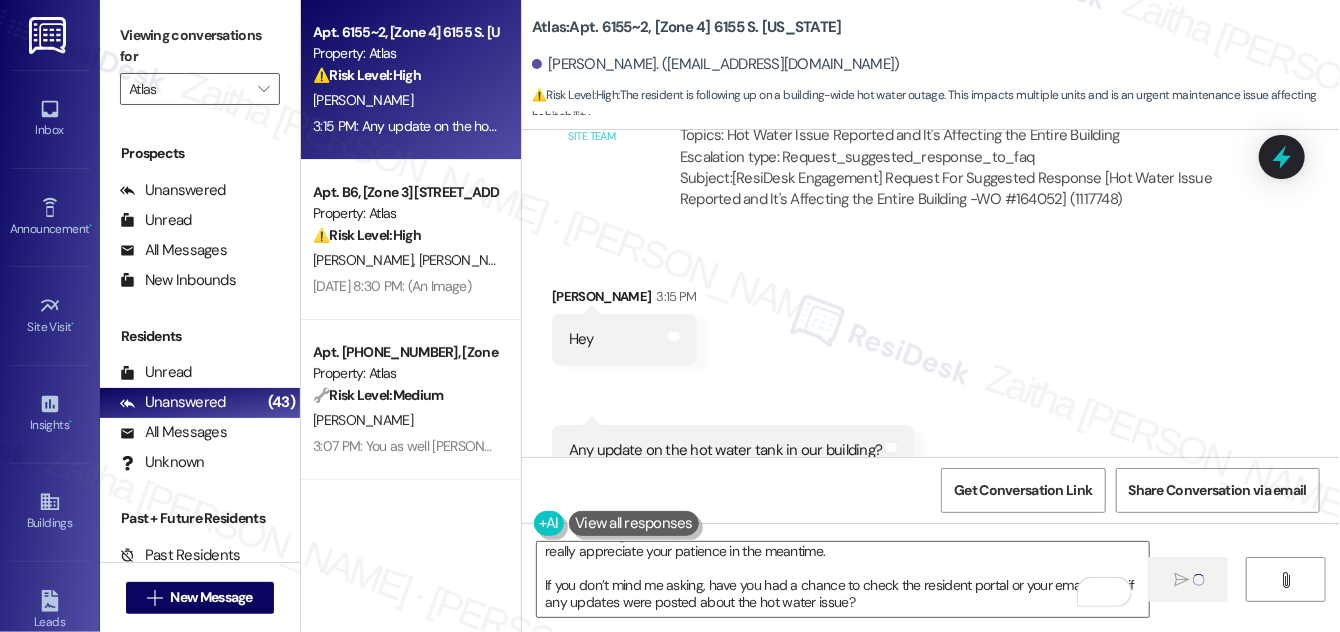 type 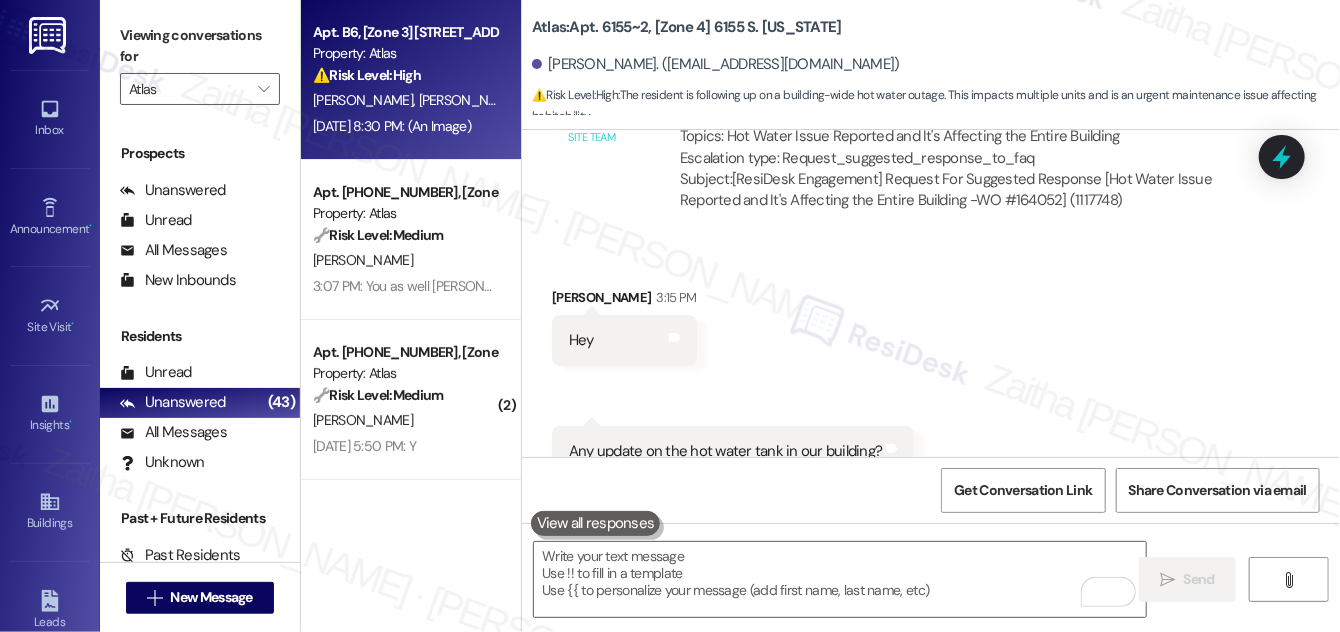 click on "[PERSON_NAME] [PERSON_NAME]" at bounding box center [405, 100] 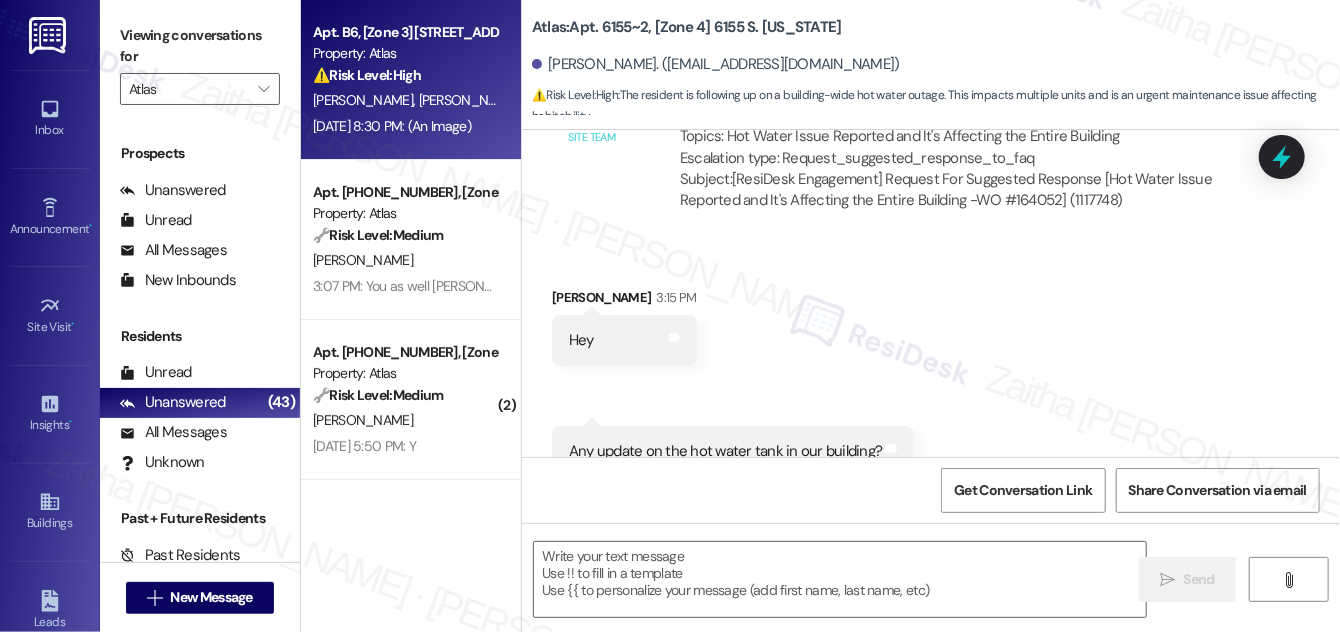 type on "Fetching suggested responses. Please feel free to read through the conversation in the meantime." 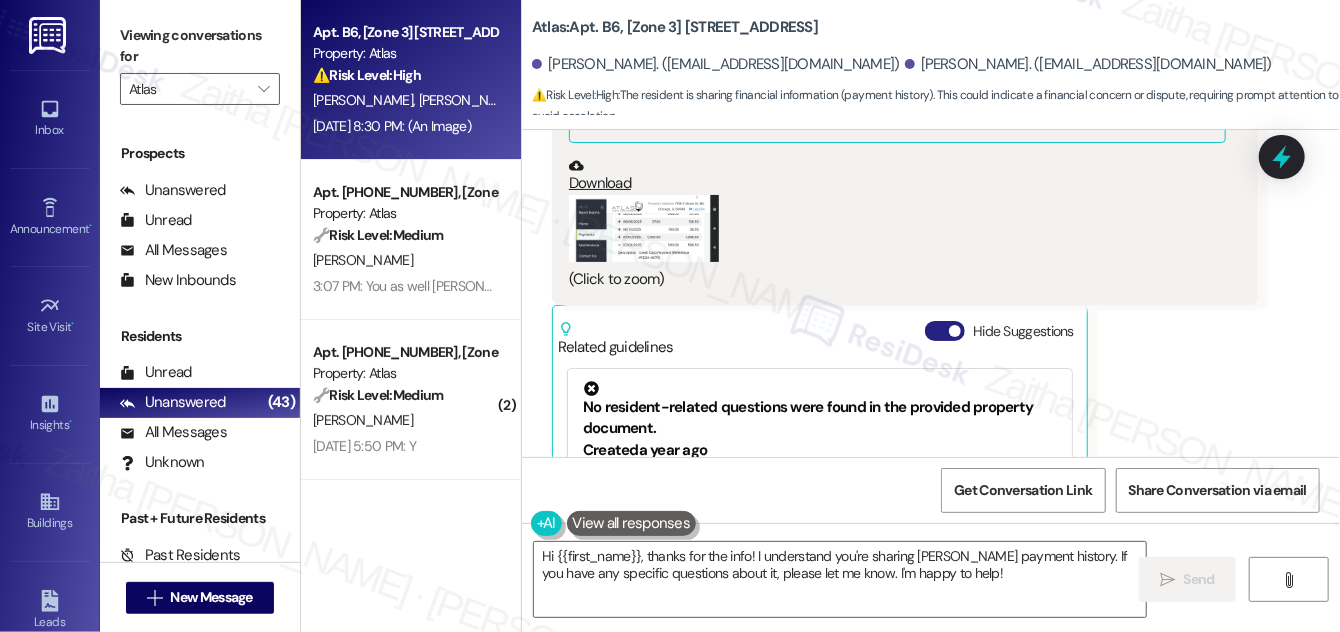 click on "Hide Suggestions" at bounding box center (945, 331) 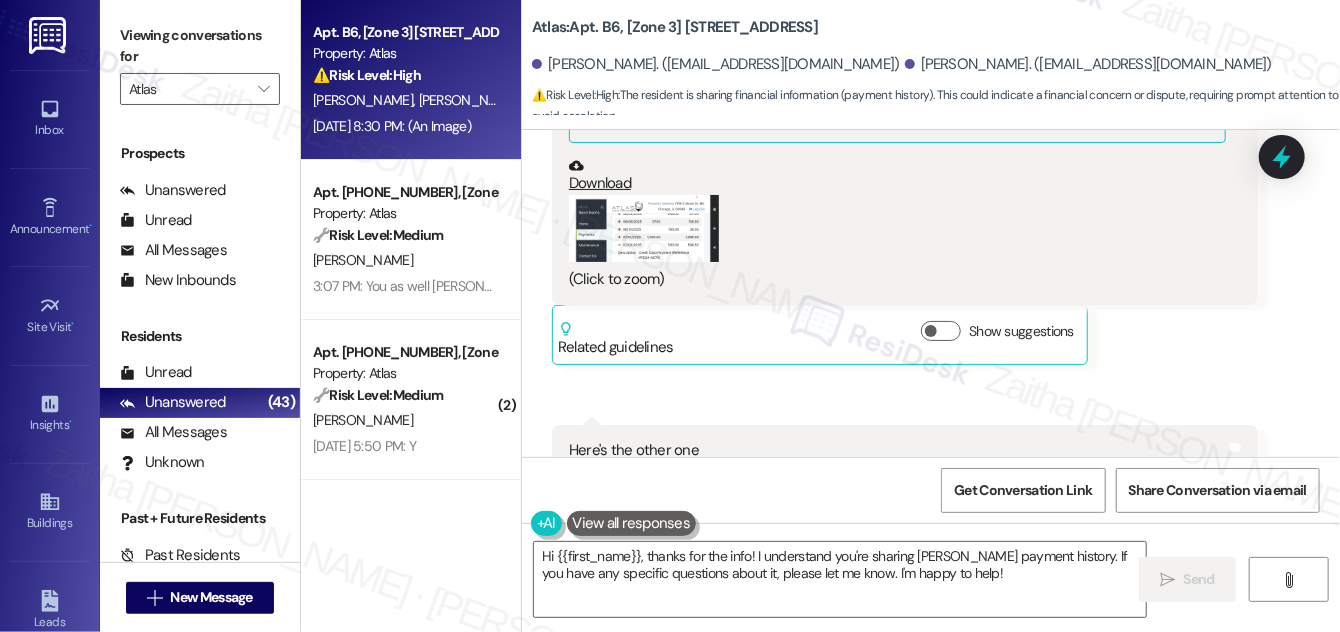 click at bounding box center (644, 229) 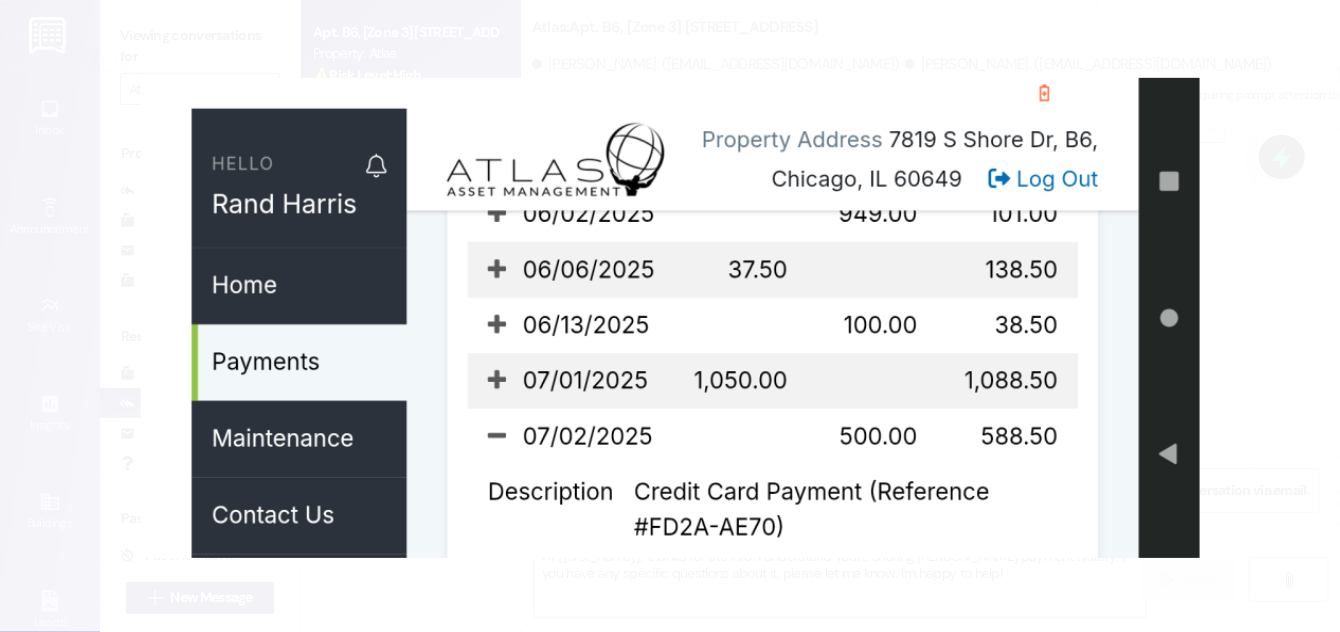 click at bounding box center [670, 316] 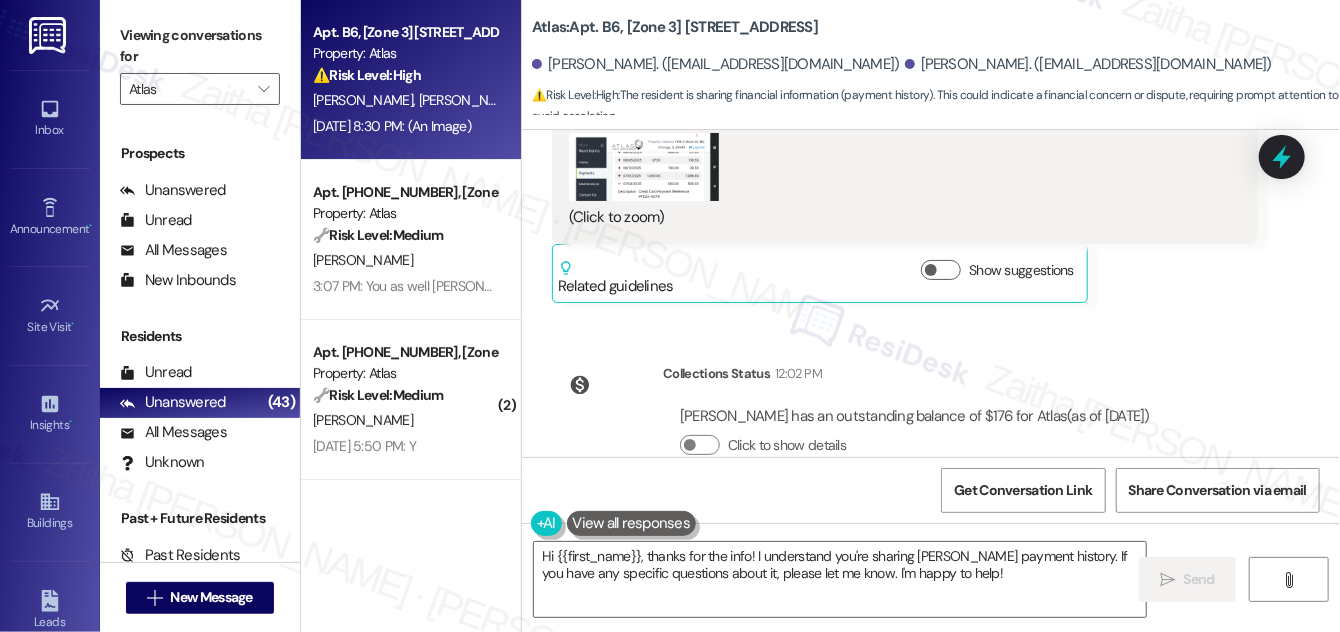click at bounding box center [644, 167] 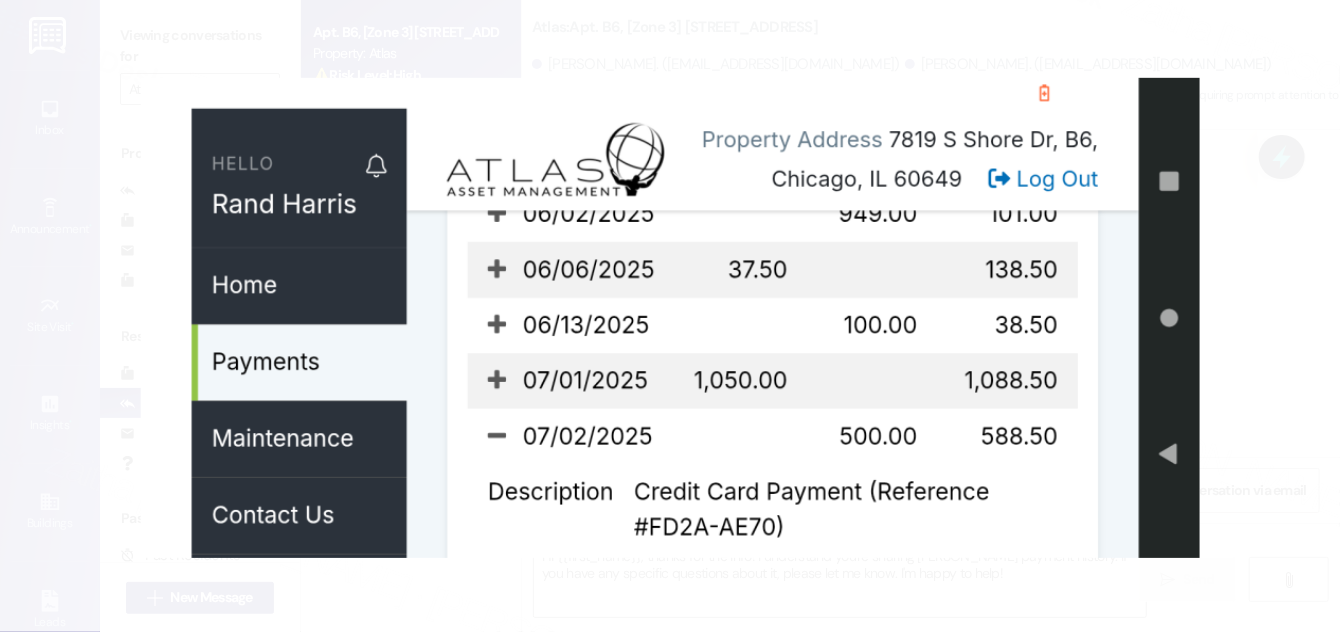 click at bounding box center (670, 316) 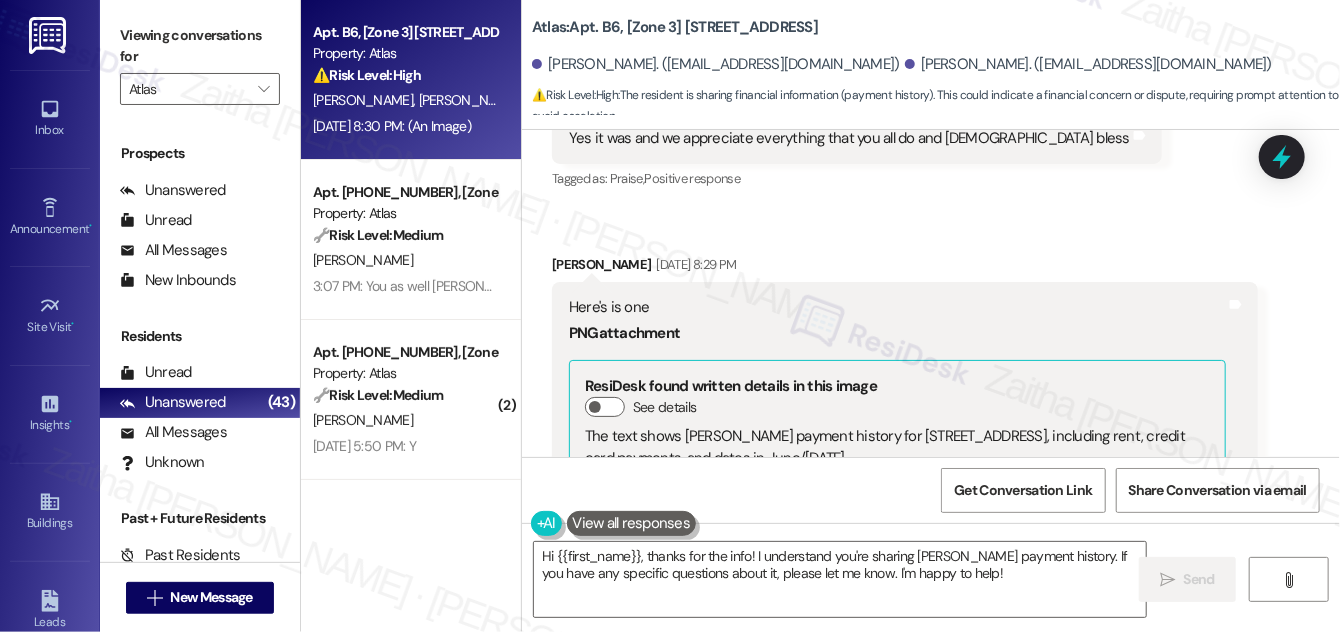scroll, scrollTop: 6566, scrollLeft: 0, axis: vertical 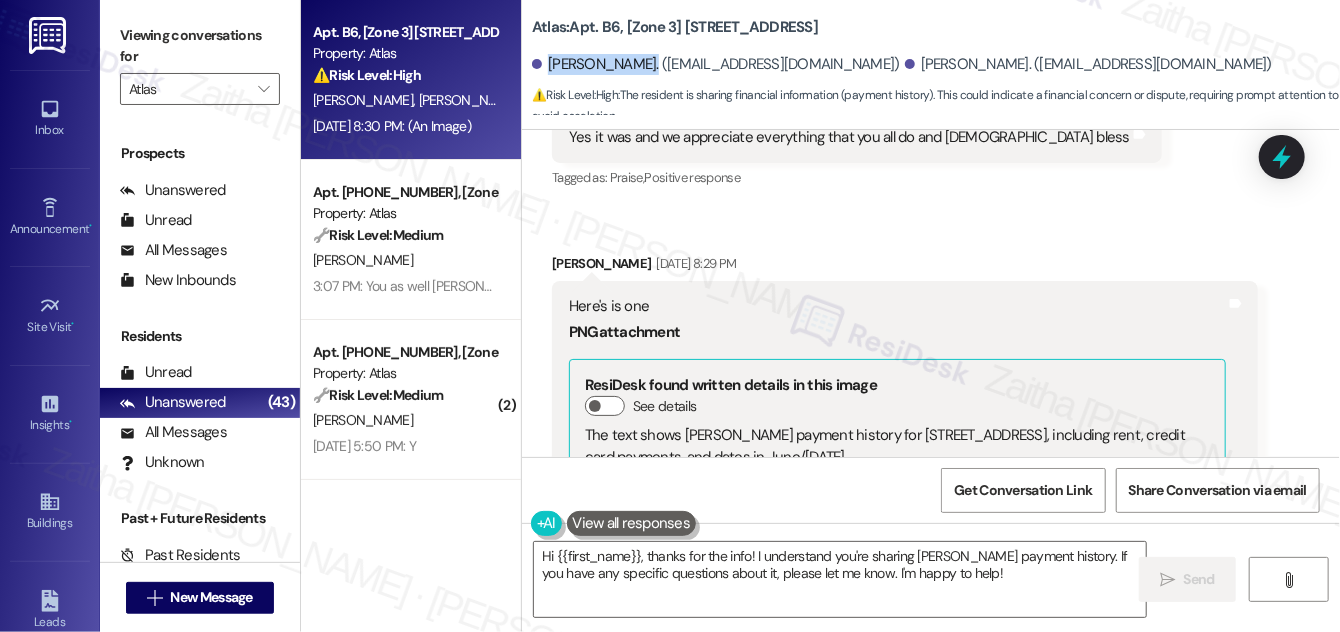 drag, startPoint x: 550, startPoint y: 69, endPoint x: 628, endPoint y: 58, distance: 78.77182 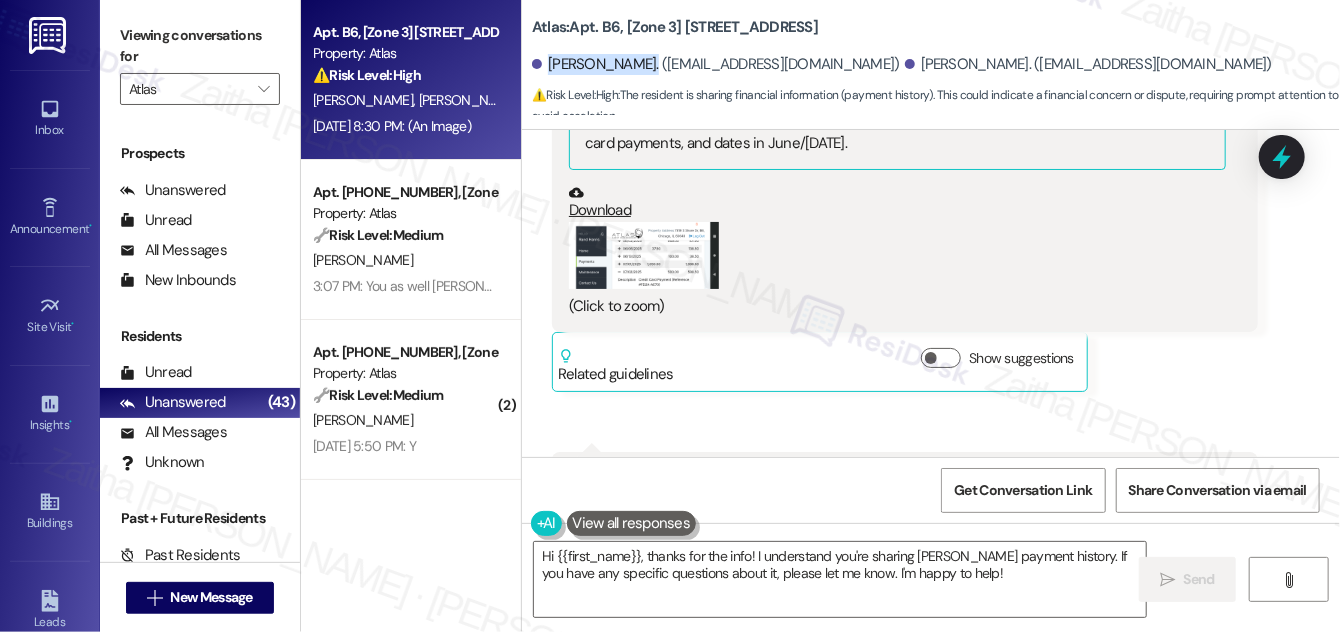 scroll, scrollTop: 6839, scrollLeft: 0, axis: vertical 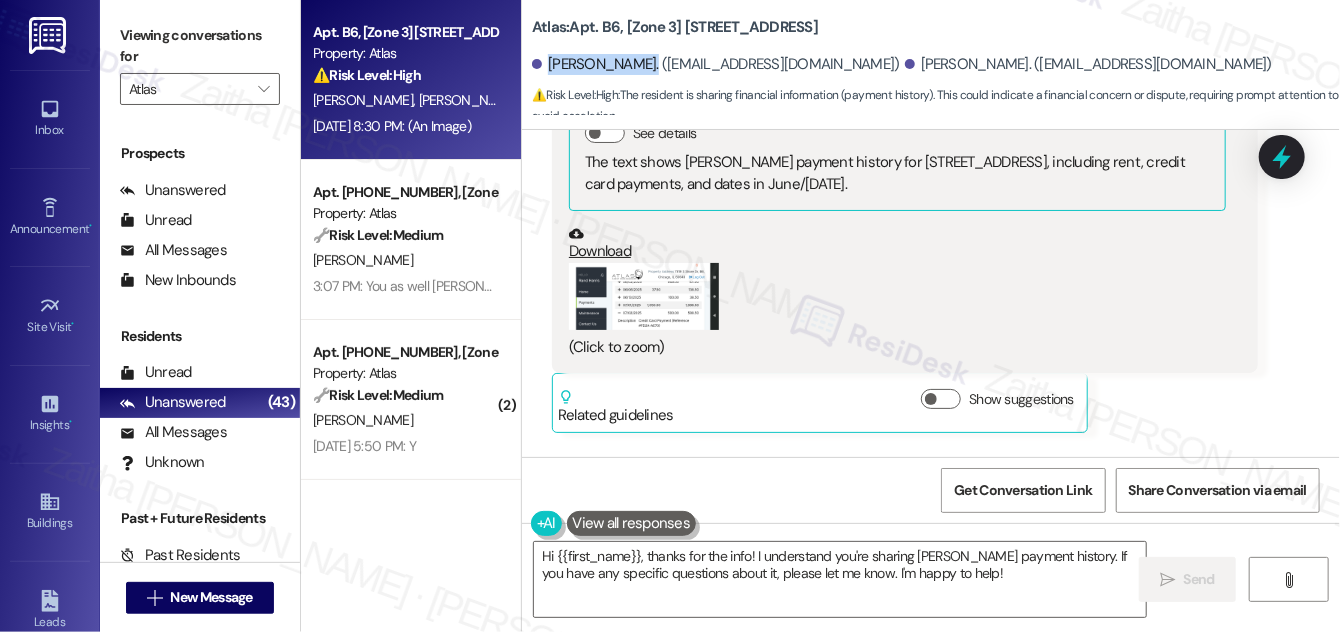 click at bounding box center (644, 297) 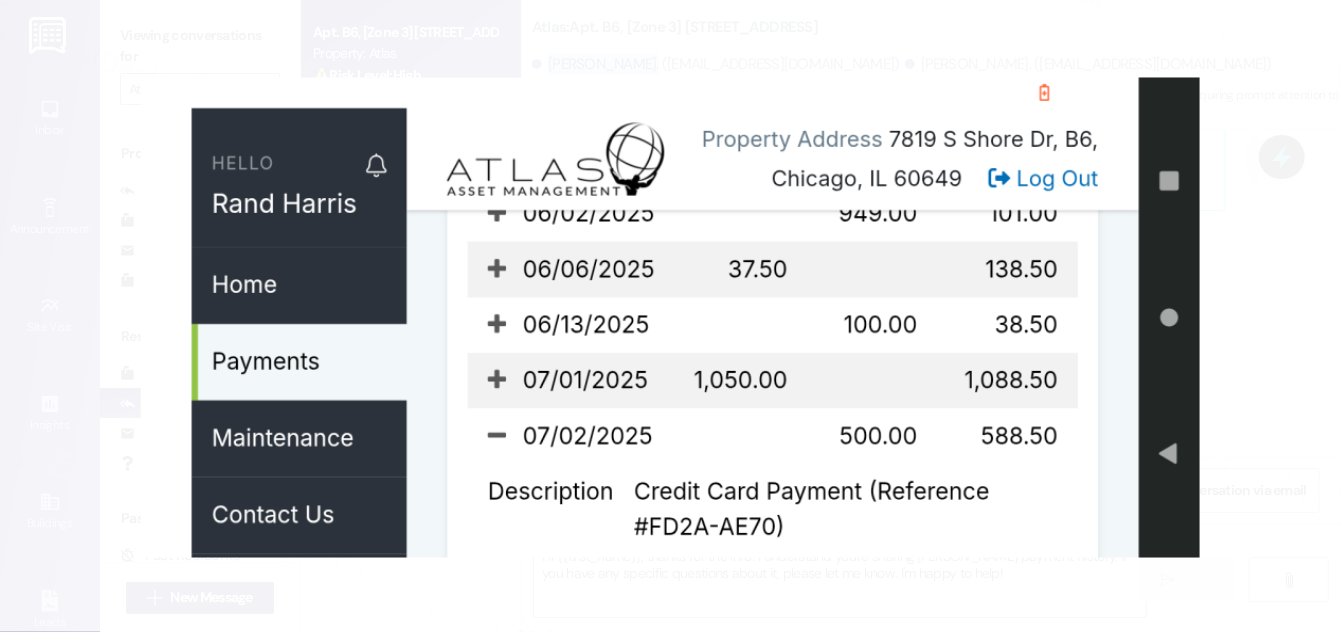 click at bounding box center (670, 316) 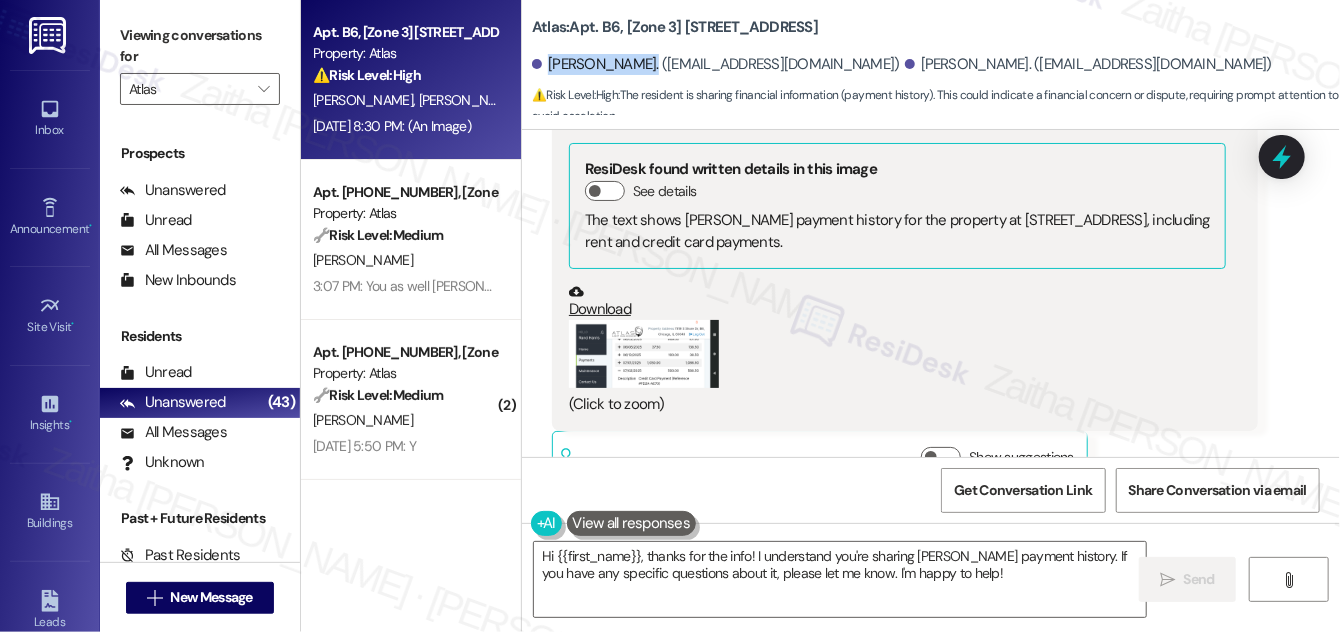 scroll, scrollTop: 7293, scrollLeft: 0, axis: vertical 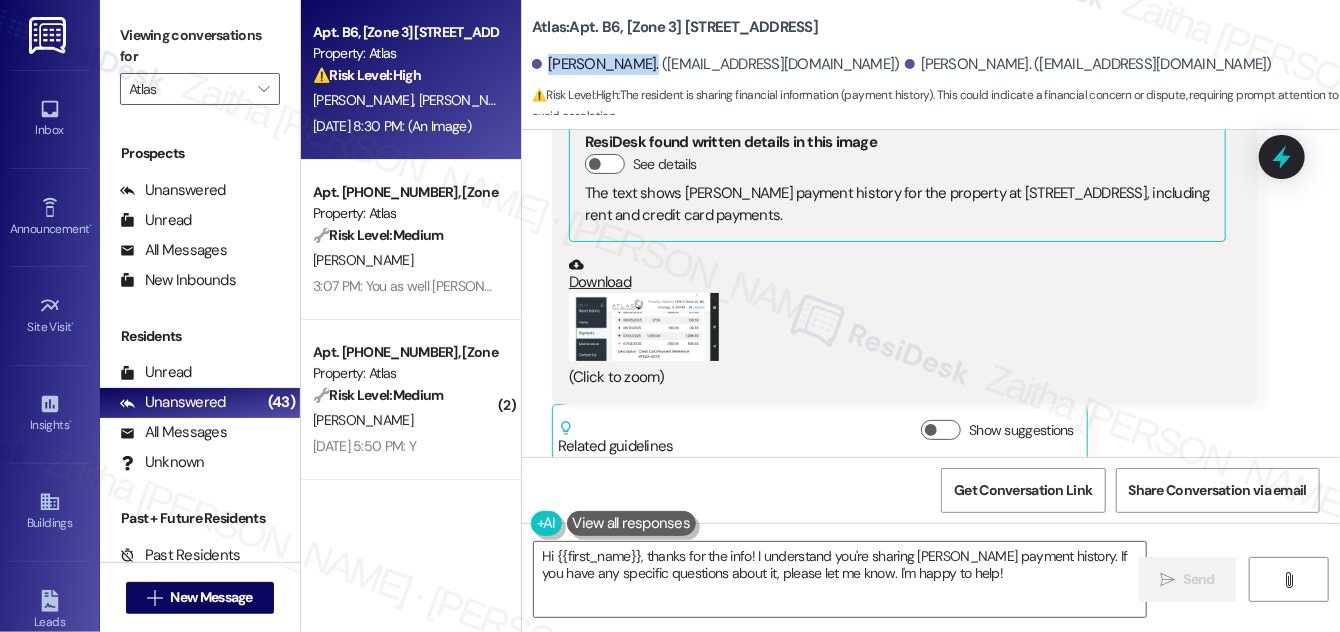 click at bounding box center [644, 327] 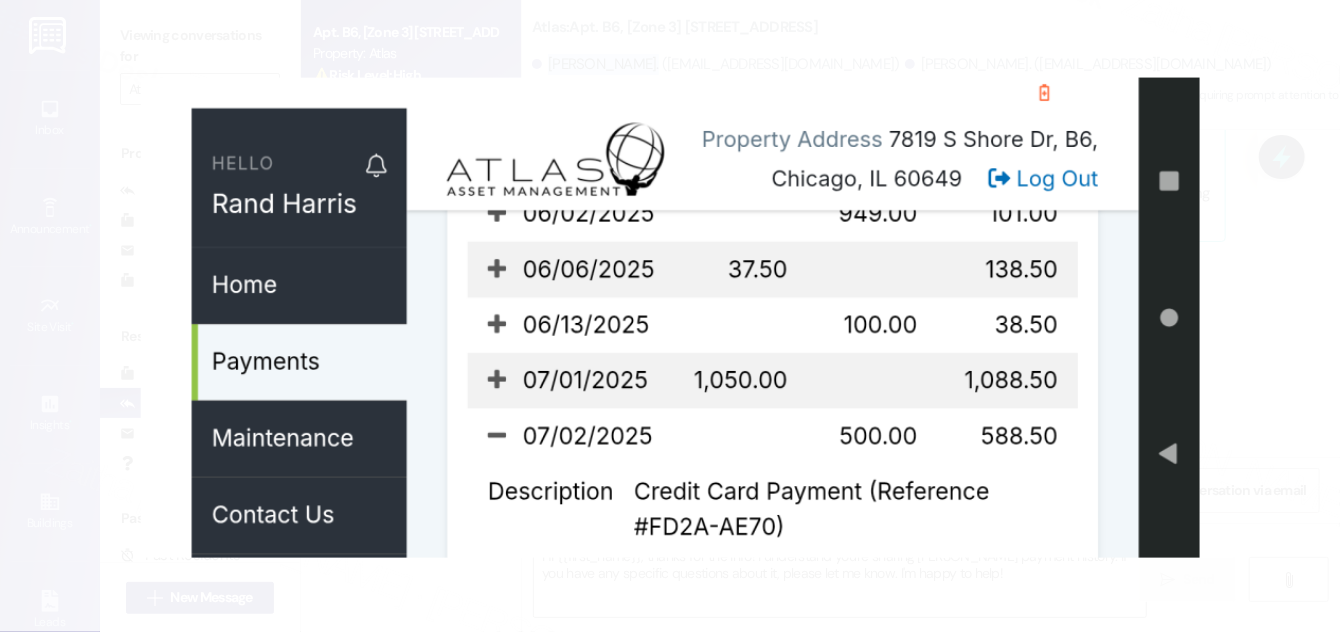 drag, startPoint x: 1256, startPoint y: 370, endPoint x: 1250, endPoint y: 415, distance: 45.39824 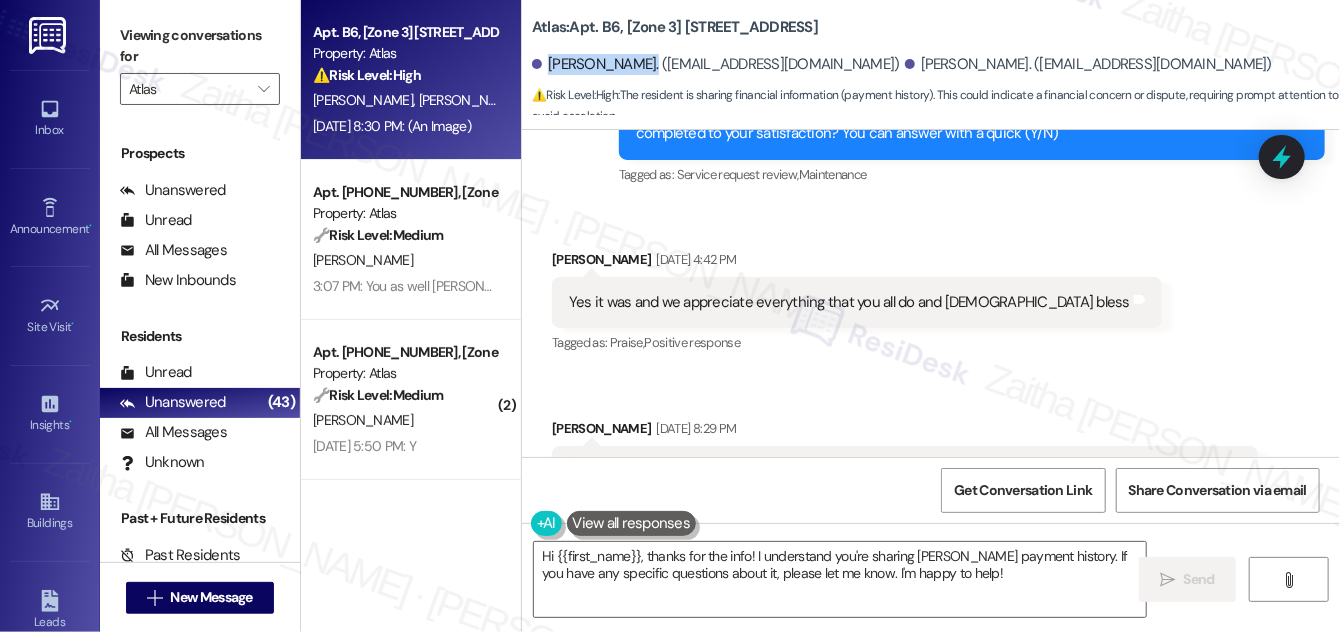 scroll, scrollTop: 6384, scrollLeft: 0, axis: vertical 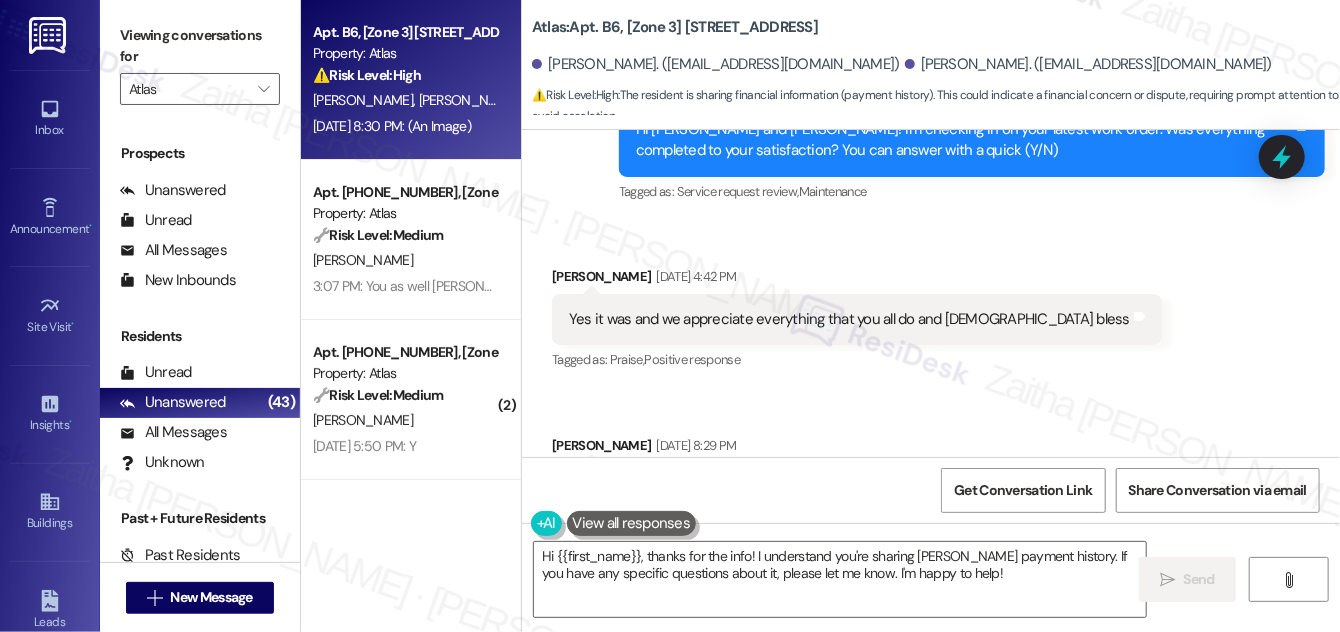 click on "[PERSON_NAME] [DATE] 4:42 PM" at bounding box center (857, 280) 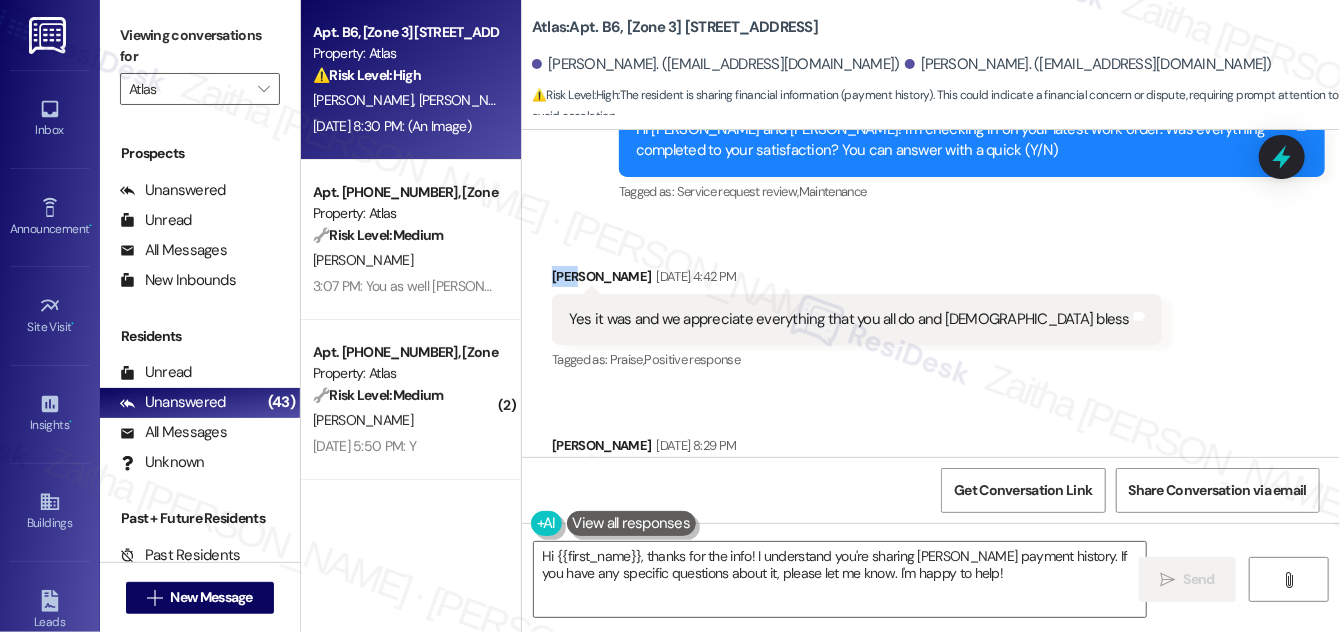 click on "[PERSON_NAME] [DATE] 4:42 PM" at bounding box center (857, 280) 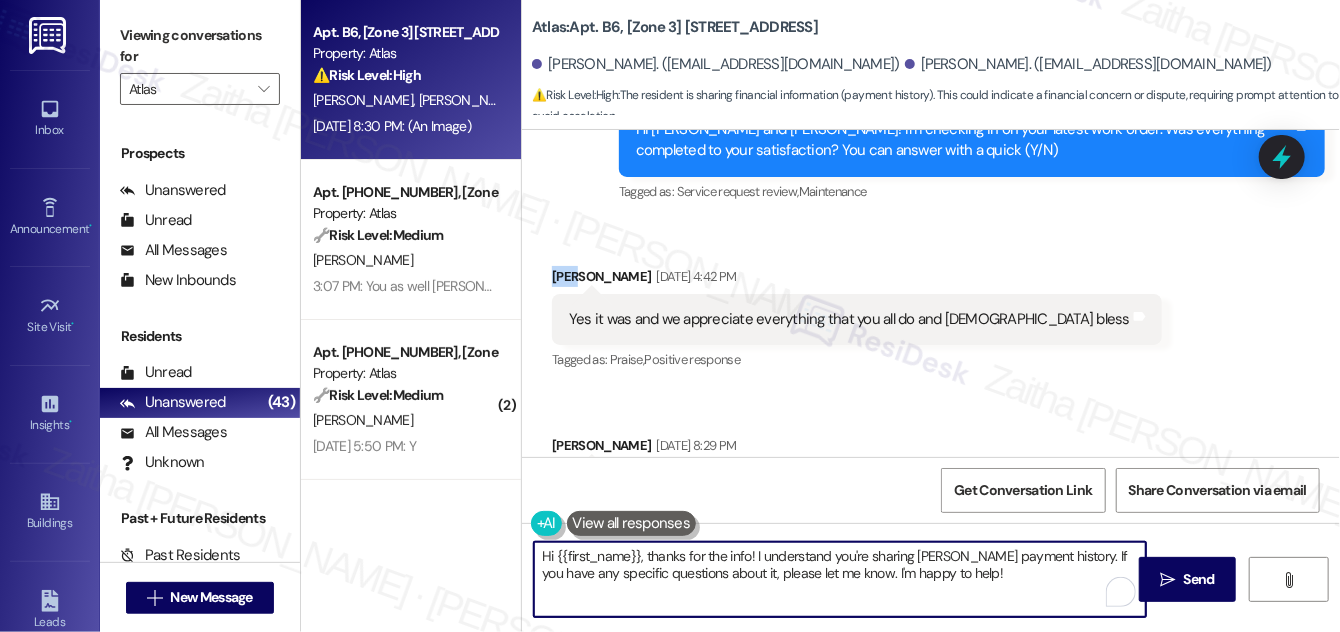 click on "Hi {{first_name}}, thanks for the info! I understand you're sharing [PERSON_NAME] payment history. If you have any specific questions about it, please let me know. I'm happy to help!" at bounding box center [840, 579] 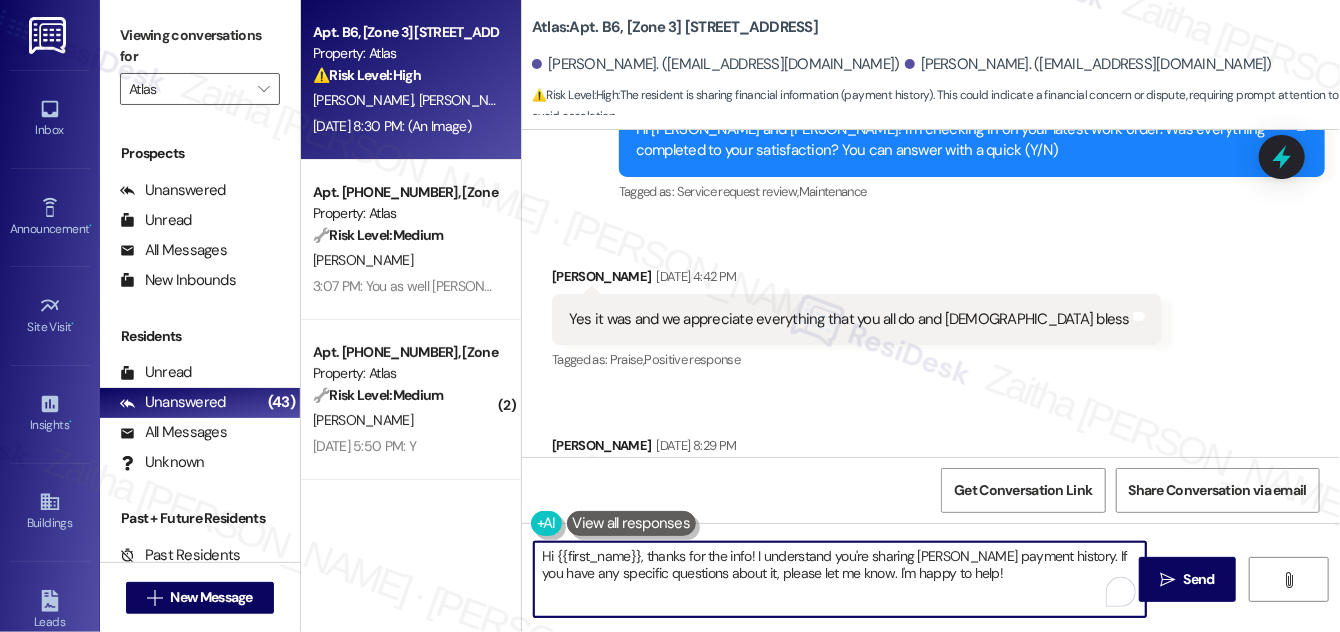 click on "Hi {{first_name}}, thanks for the info! I understand you're sharing [PERSON_NAME] payment history. If you have any specific questions about it, please let me know. I'm happy to help!" at bounding box center [840, 579] 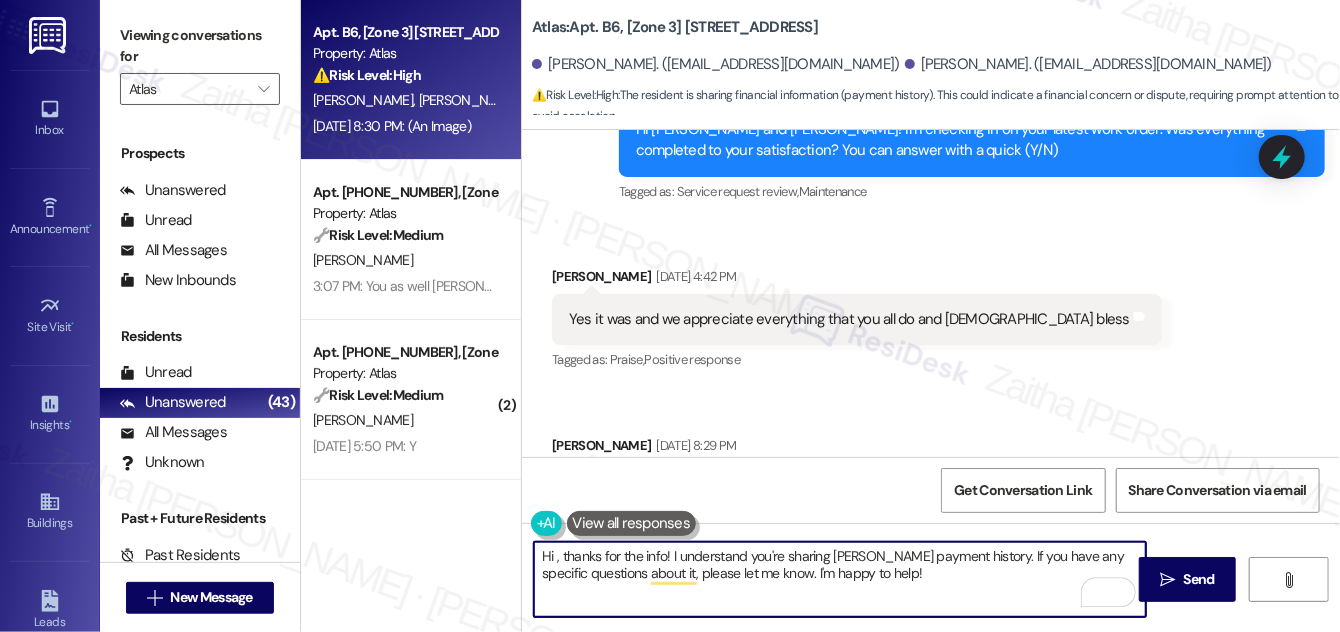 paste on "Rand" 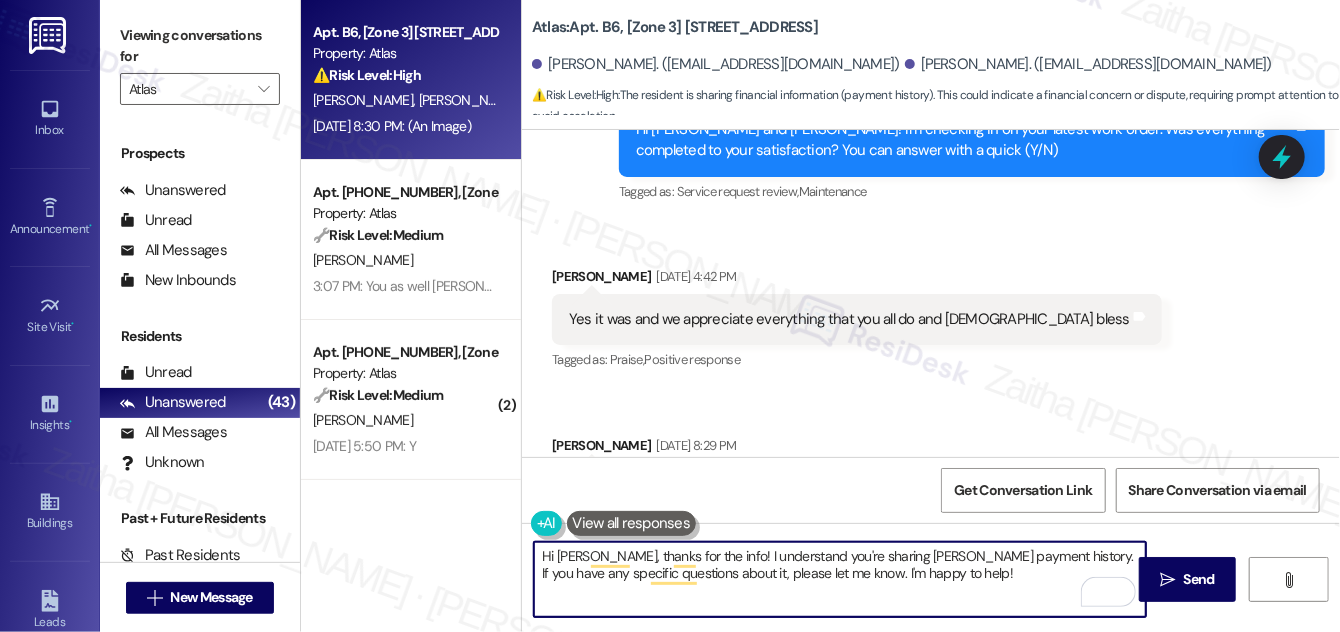 click on "Hi [PERSON_NAME], thanks for the info! I understand you're sharing [PERSON_NAME] payment history. If you have any specific questions about it, please let me know. I'm happy to help!" at bounding box center (840, 579) 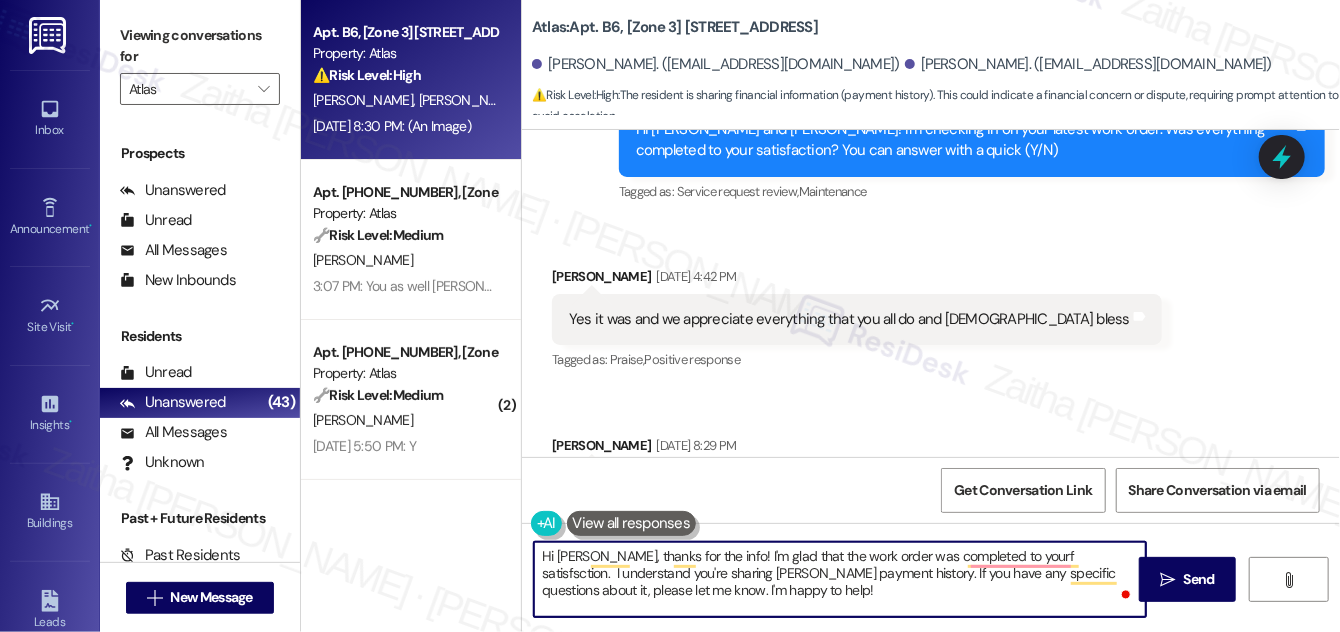 click on "Hi [PERSON_NAME], thanks for the info! I'm glad that the work order was completed to yourf satisfsction.  I understand you're sharing [PERSON_NAME] payment history. If you have any specific questions about it, please let me know. I'm happy to help!" at bounding box center [840, 579] 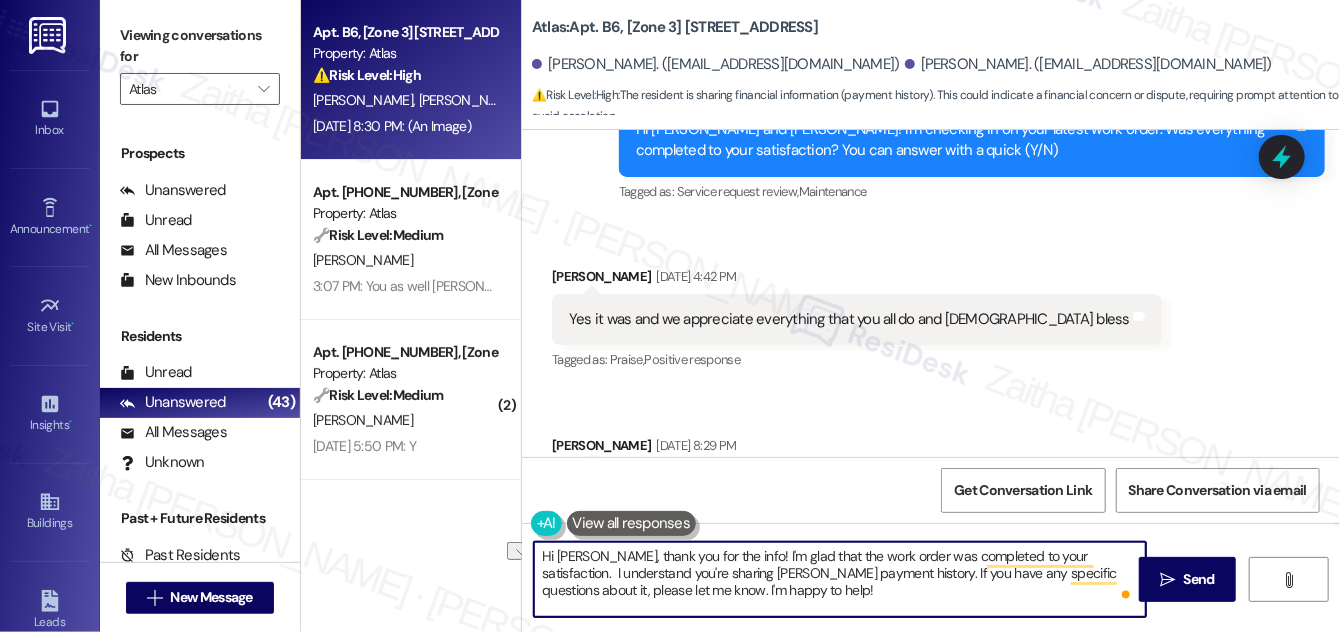 drag, startPoint x: 770, startPoint y: 571, endPoint x: 695, endPoint y: 569, distance: 75.026665 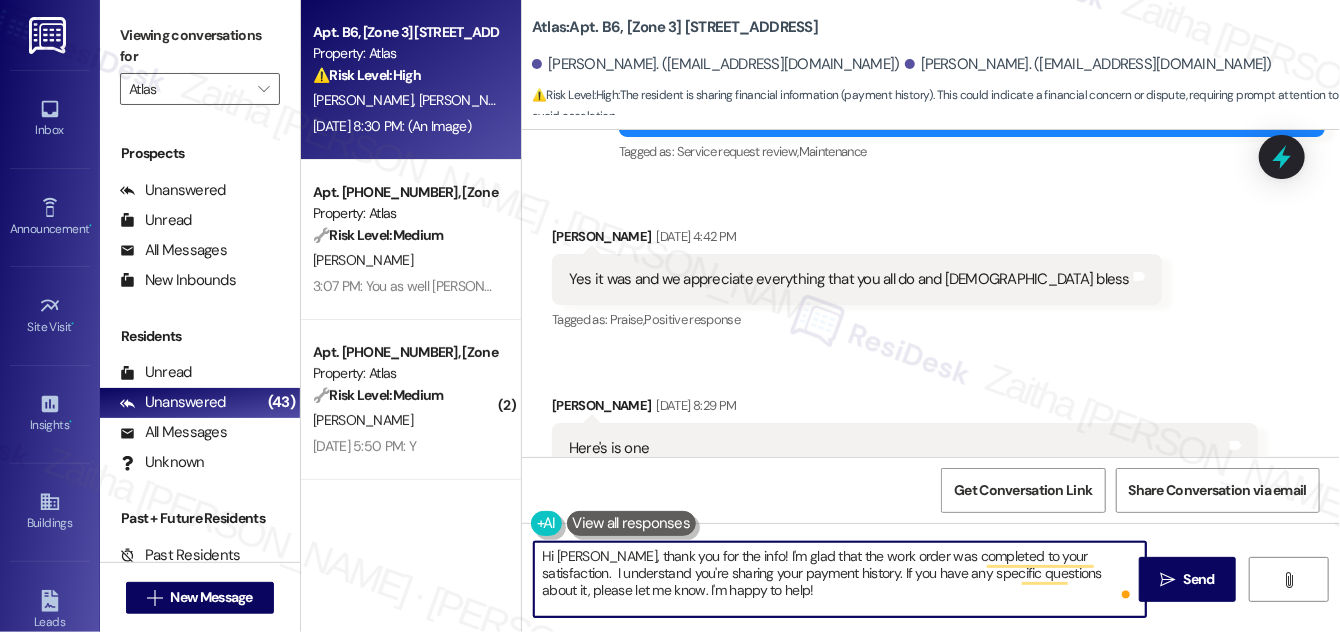 scroll, scrollTop: 6475, scrollLeft: 0, axis: vertical 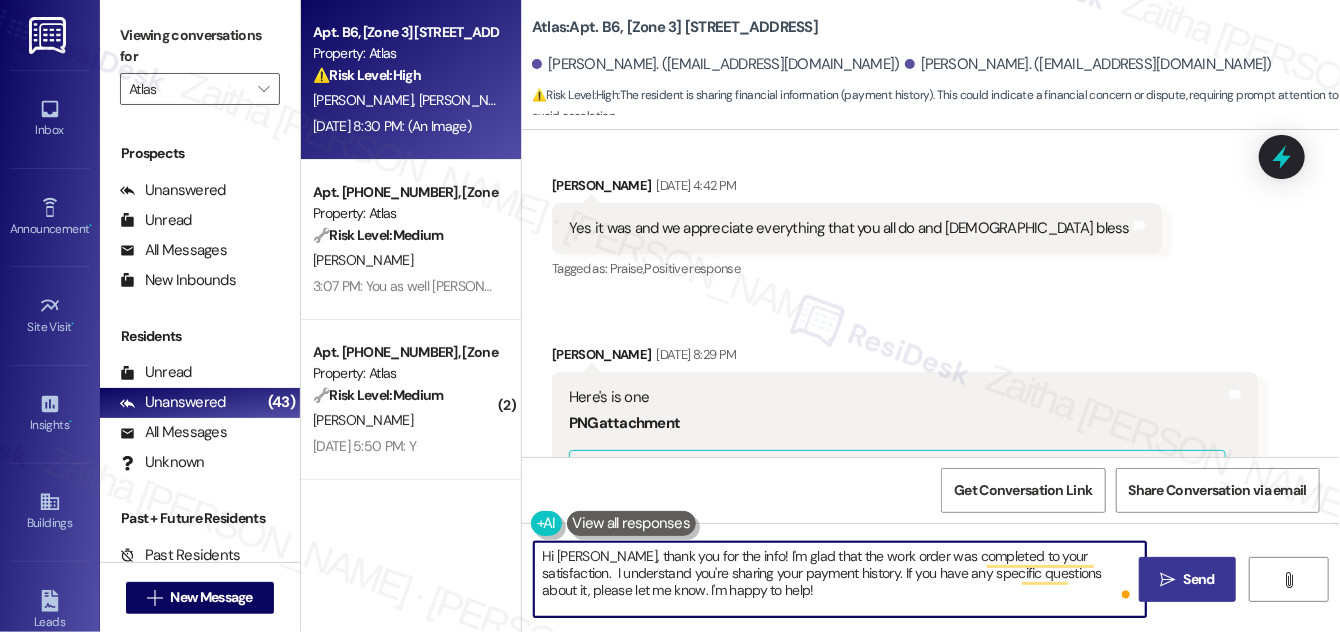 type on "Hi [PERSON_NAME], thank you for the info! I'm glad that the work order was completed to your satisfaction.  I understand you're sharing your payment history. If you have any specific questions about it, please let me know. I'm happy to help!" 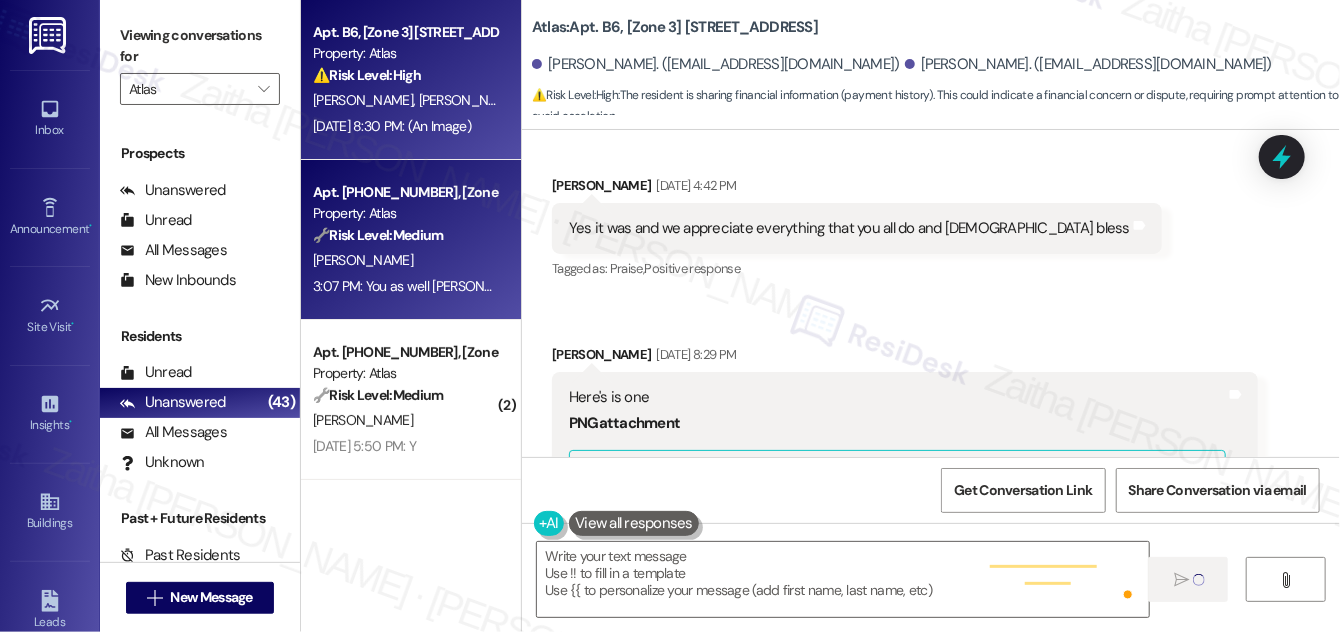 type on "Fetching suggested responses. Please feel free to read through the conversation in the meantime." 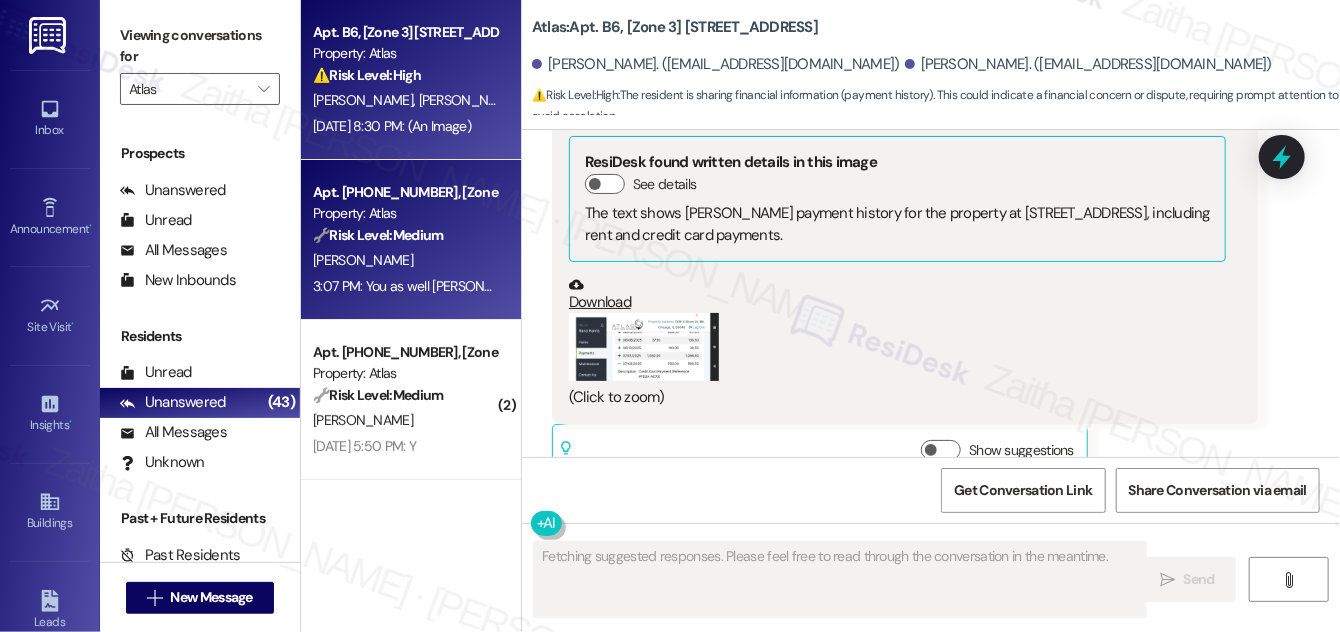 scroll, scrollTop: 7290, scrollLeft: 0, axis: vertical 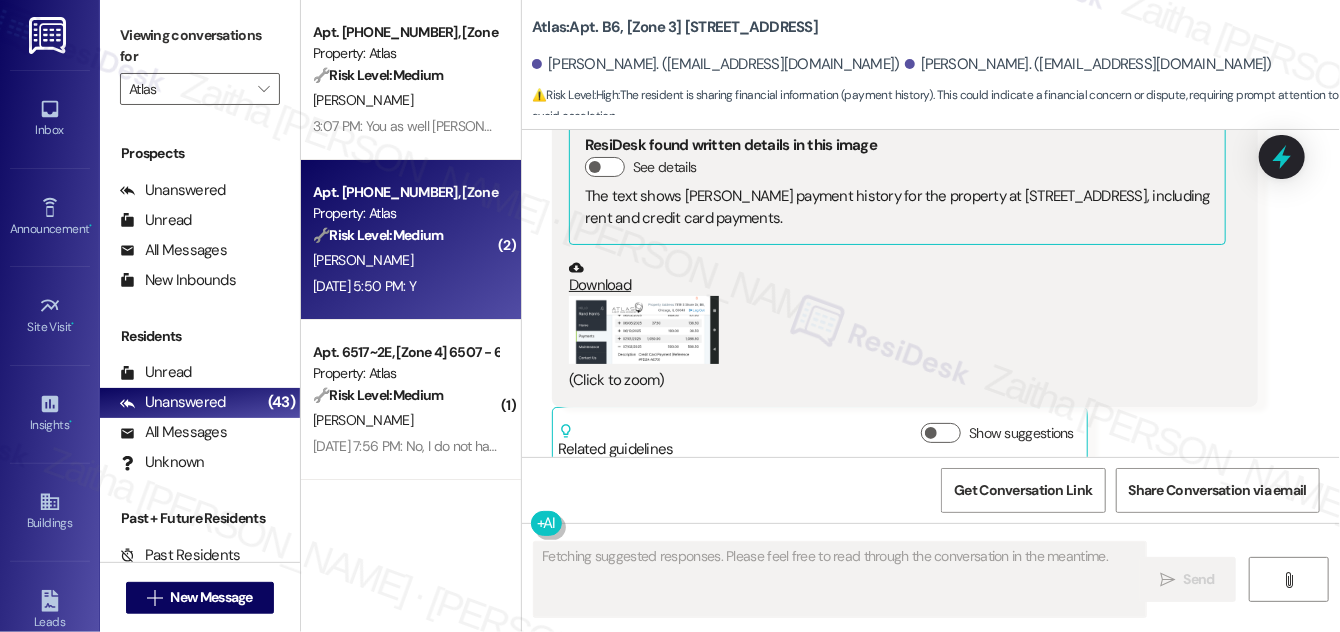 click on "[PERSON_NAME]" at bounding box center (405, 260) 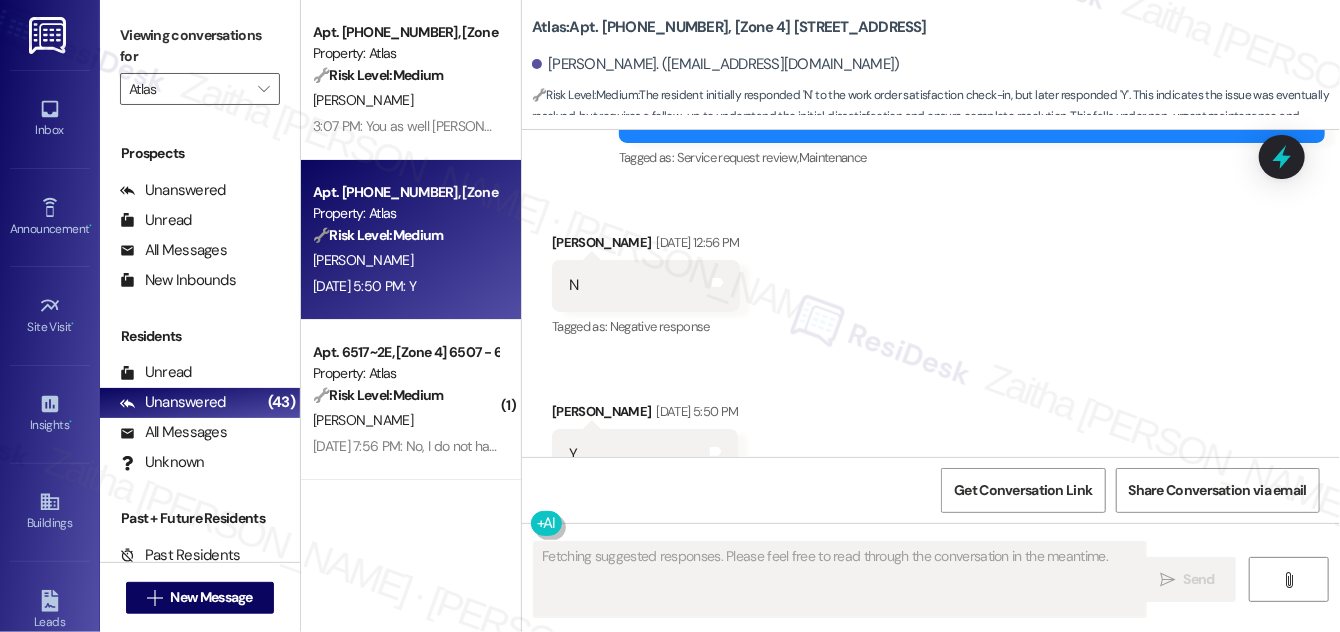 scroll, scrollTop: 6684, scrollLeft: 0, axis: vertical 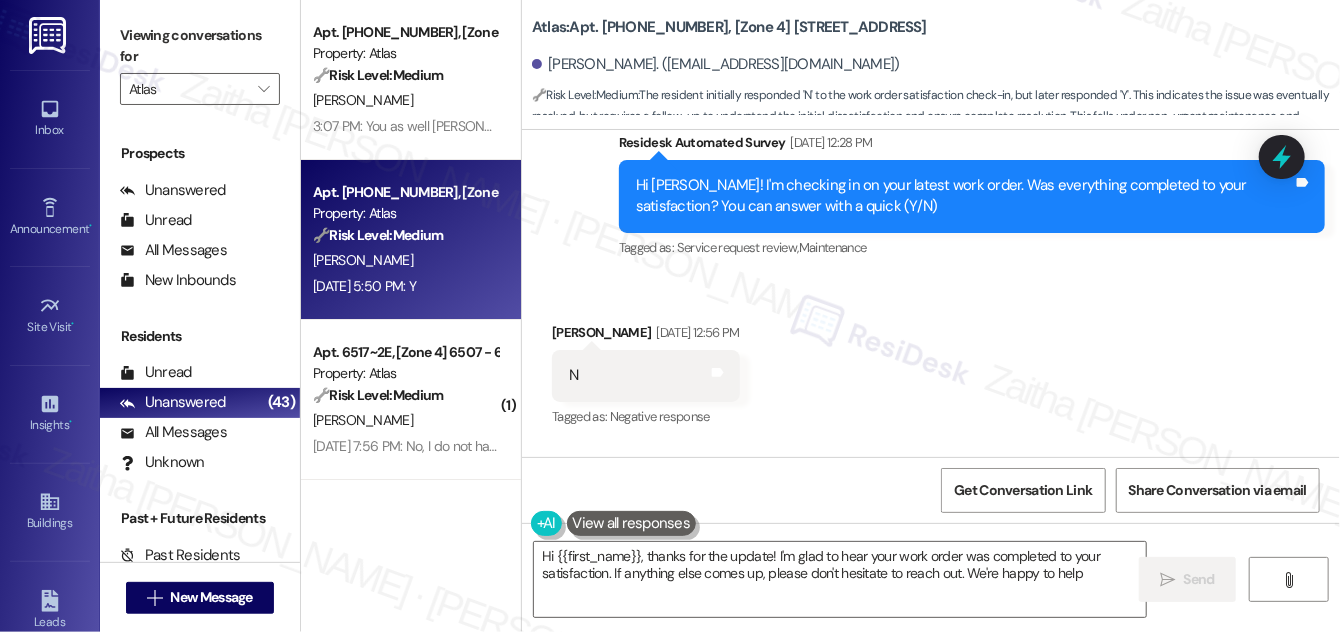 type on "Hi {{first_name}}, thanks for the update! I'm glad to hear your work order was completed to your satisfaction. If anything else comes up, please don't hesitate to reach out. We're happy to help!" 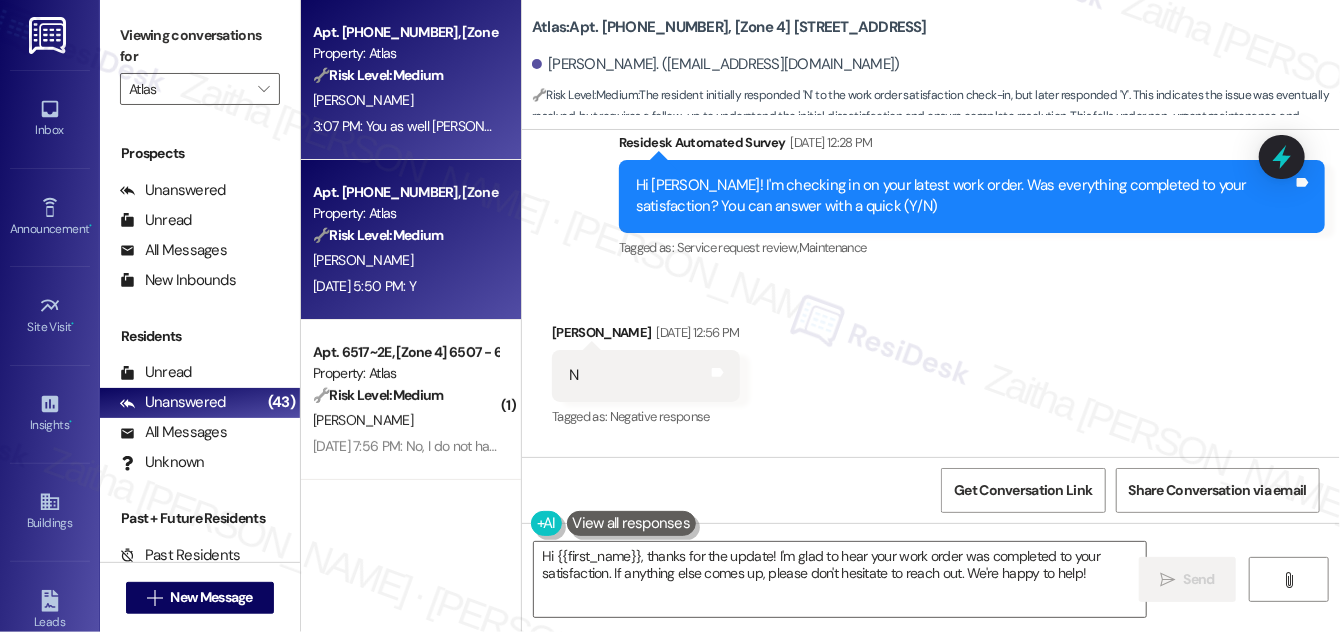 click on "[PERSON_NAME]" at bounding box center (405, 100) 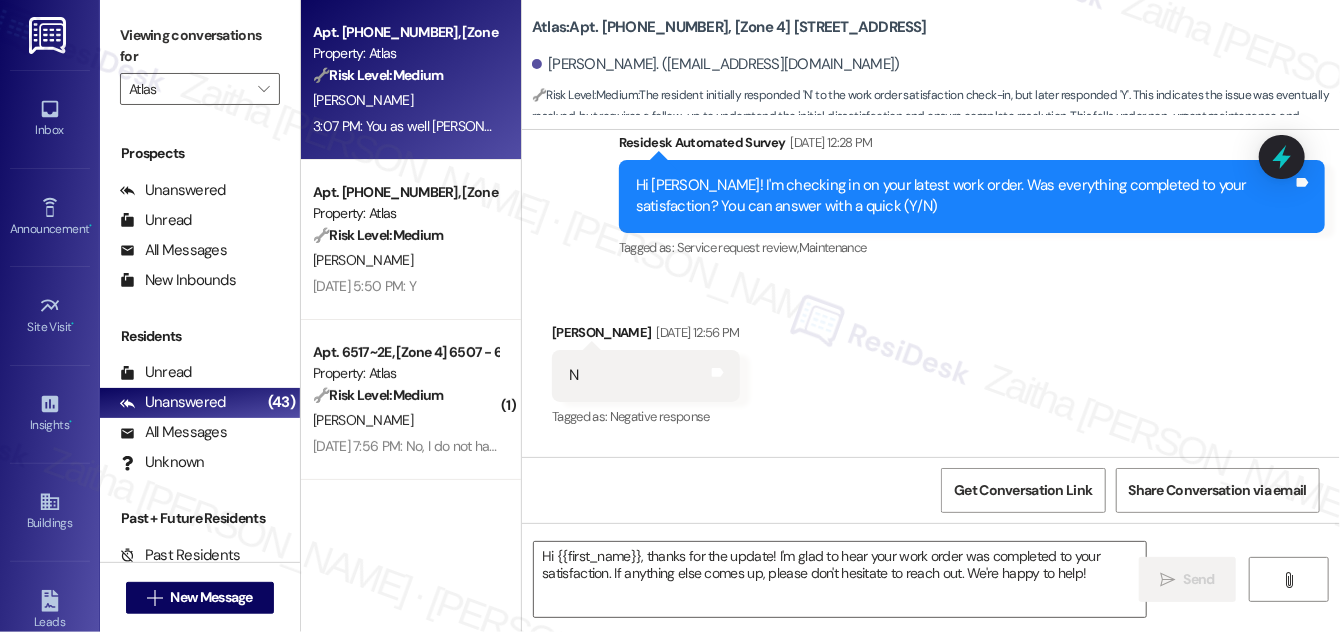 type on "Fetching suggested responses. Please feel free to read through the conversation in the meantime." 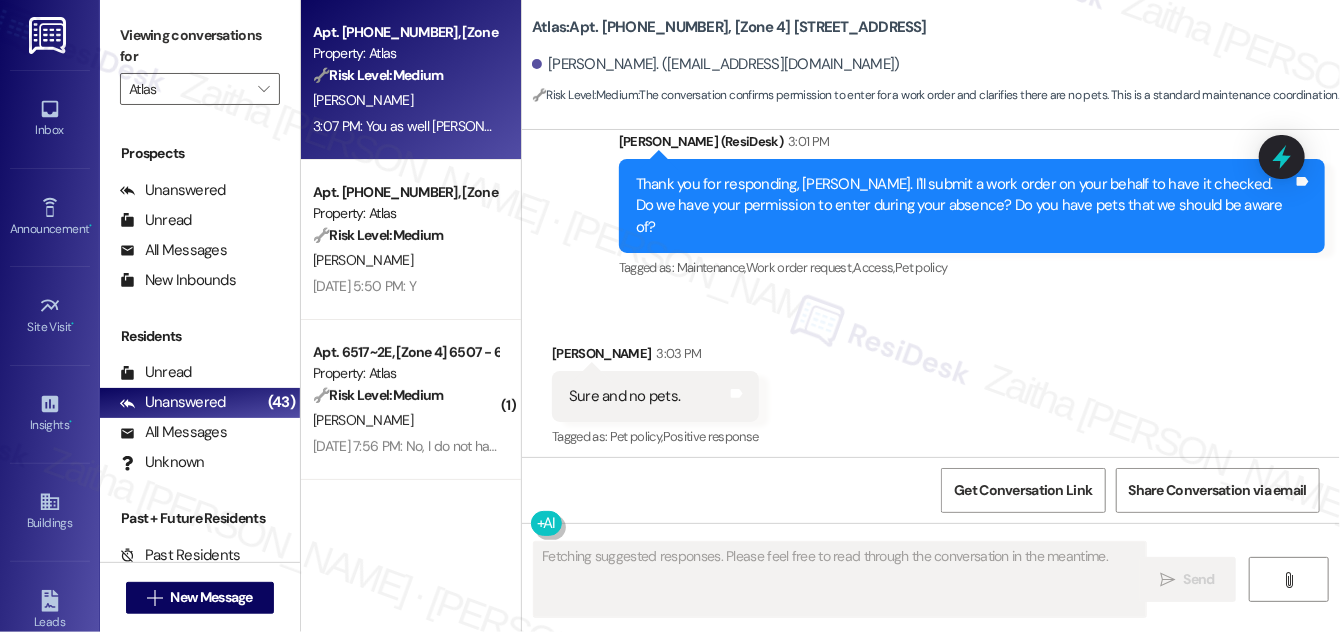 scroll, scrollTop: 6391, scrollLeft: 0, axis: vertical 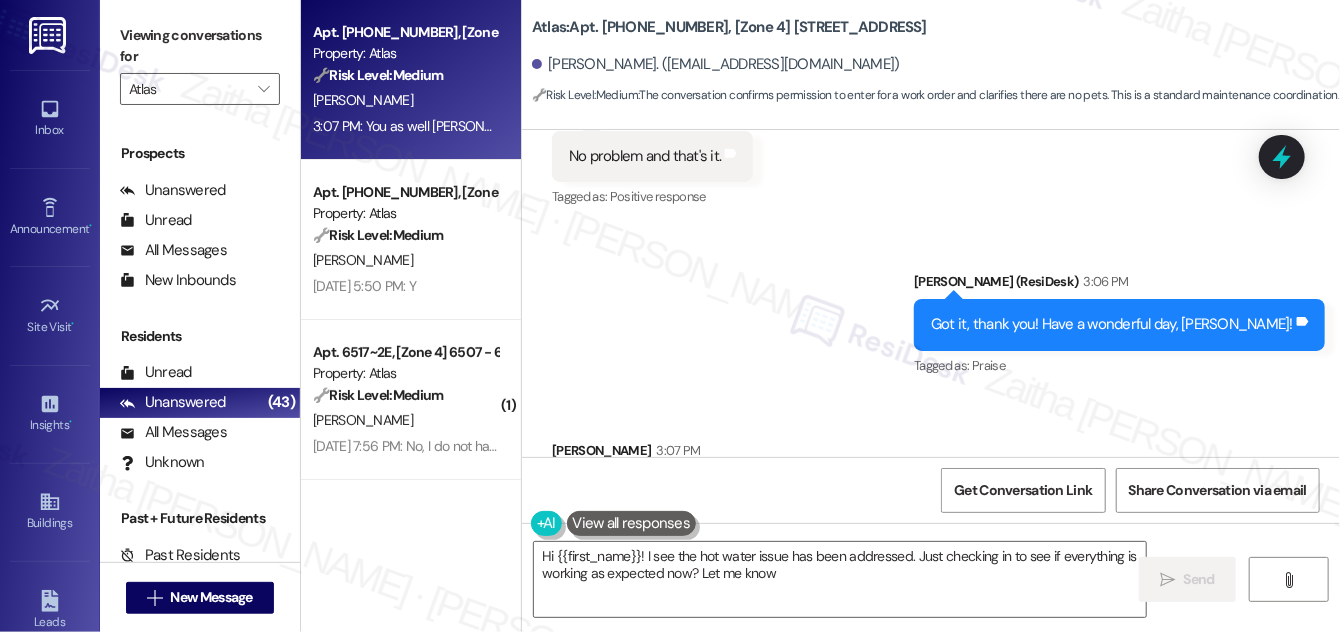 type on "Hi {{first_name}}! I see the hot water issue has been addressed. Just checking in to see if everything is working as expected now? Let me know!" 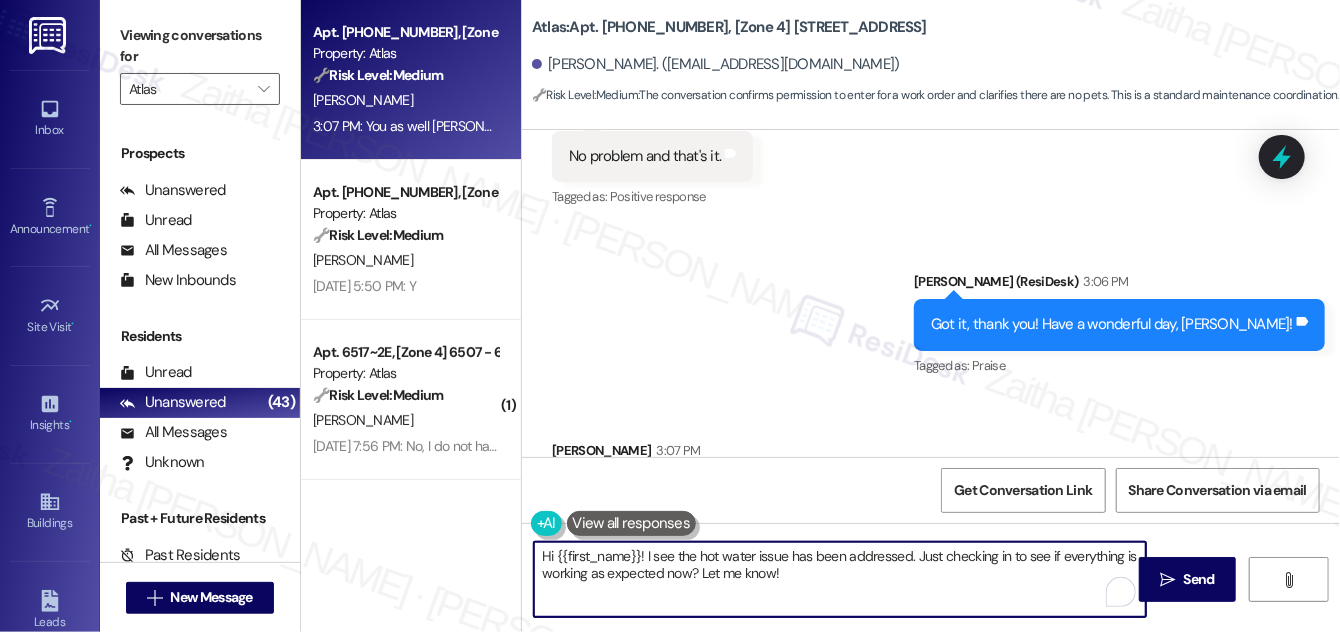 drag, startPoint x: 534, startPoint y: 561, endPoint x: 810, endPoint y: 612, distance: 280.6724 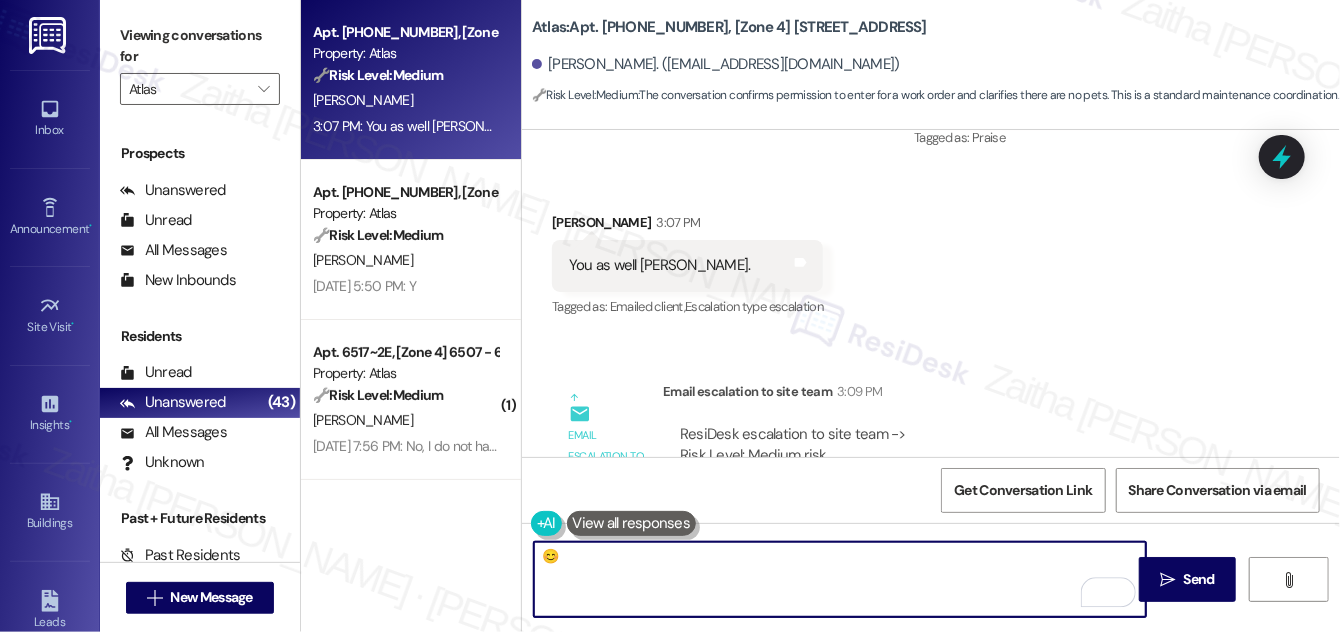 scroll, scrollTop: 6638, scrollLeft: 0, axis: vertical 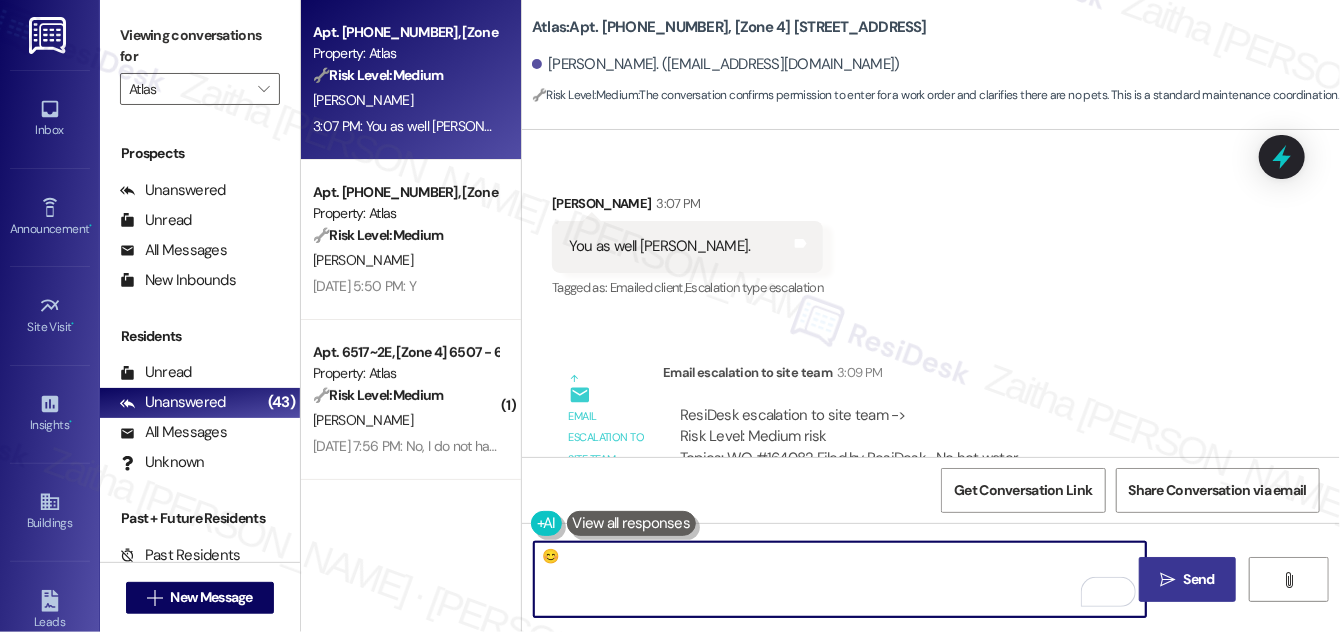 type on "😊" 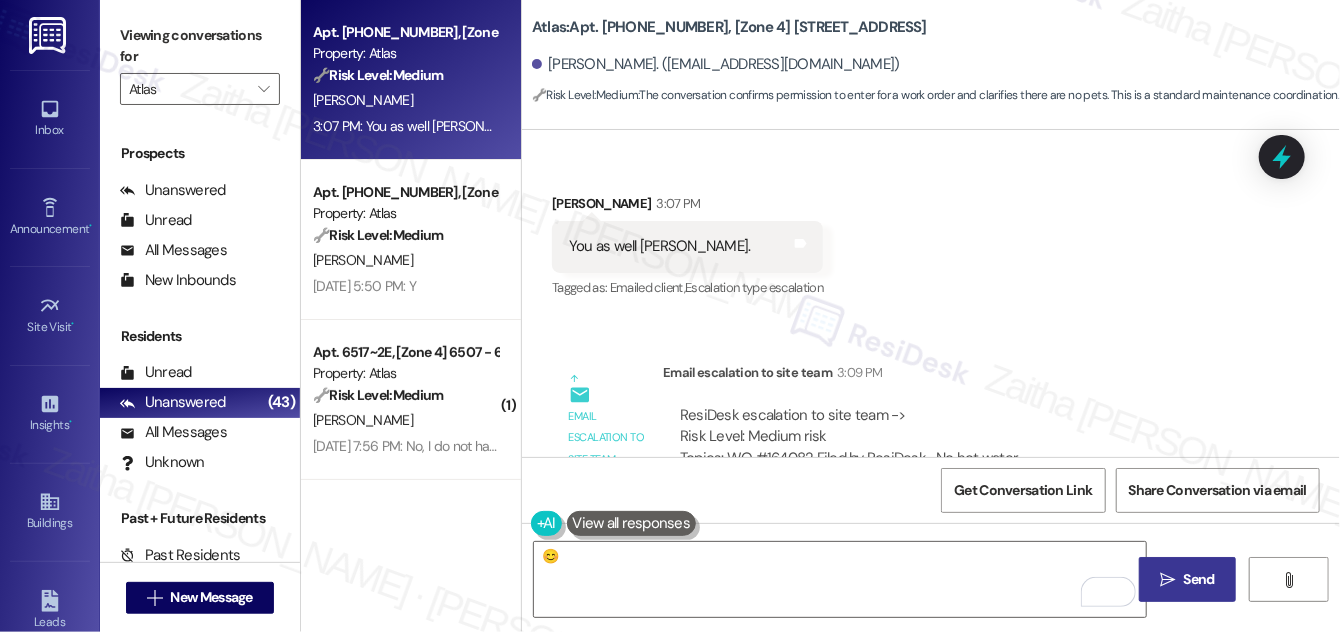 drag, startPoint x: 1173, startPoint y: 580, endPoint x: 1160, endPoint y: 558, distance: 25.553865 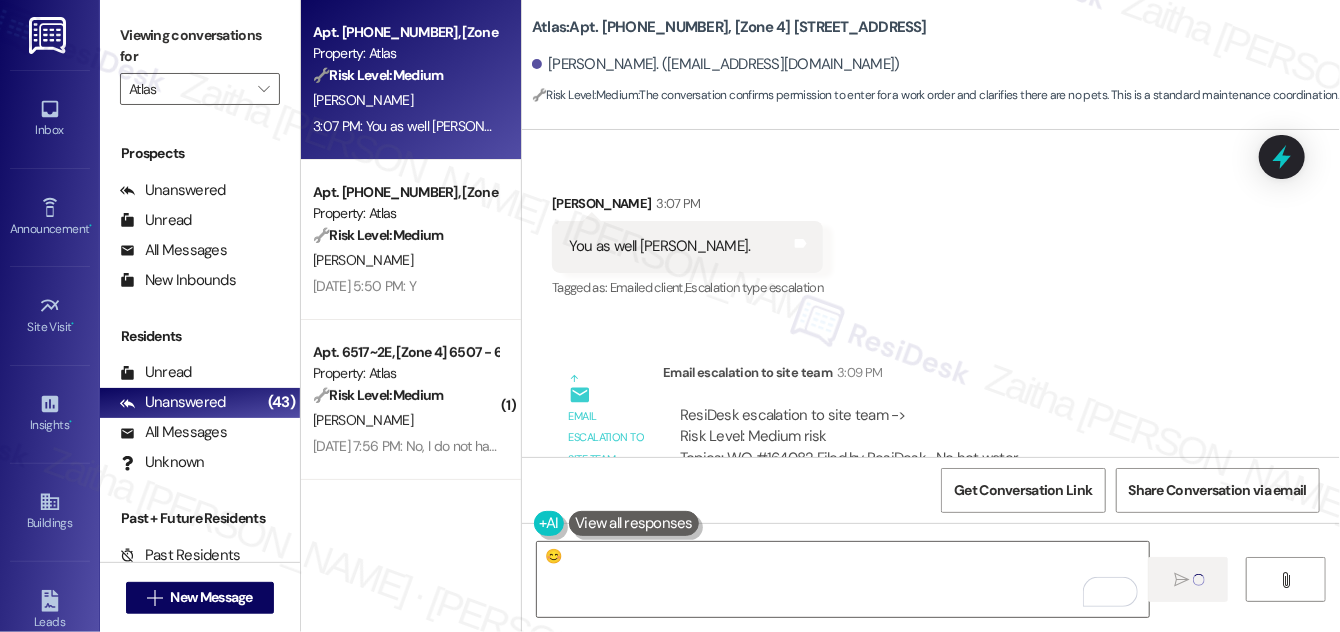 type 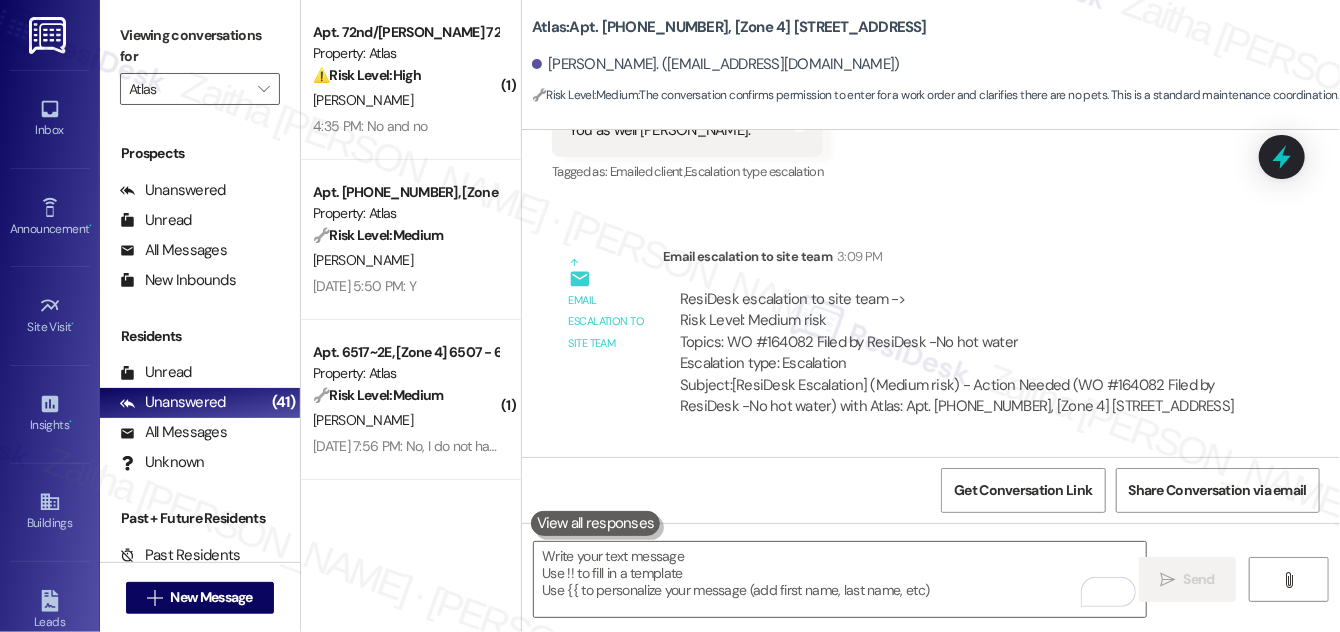scroll, scrollTop: 6778, scrollLeft: 0, axis: vertical 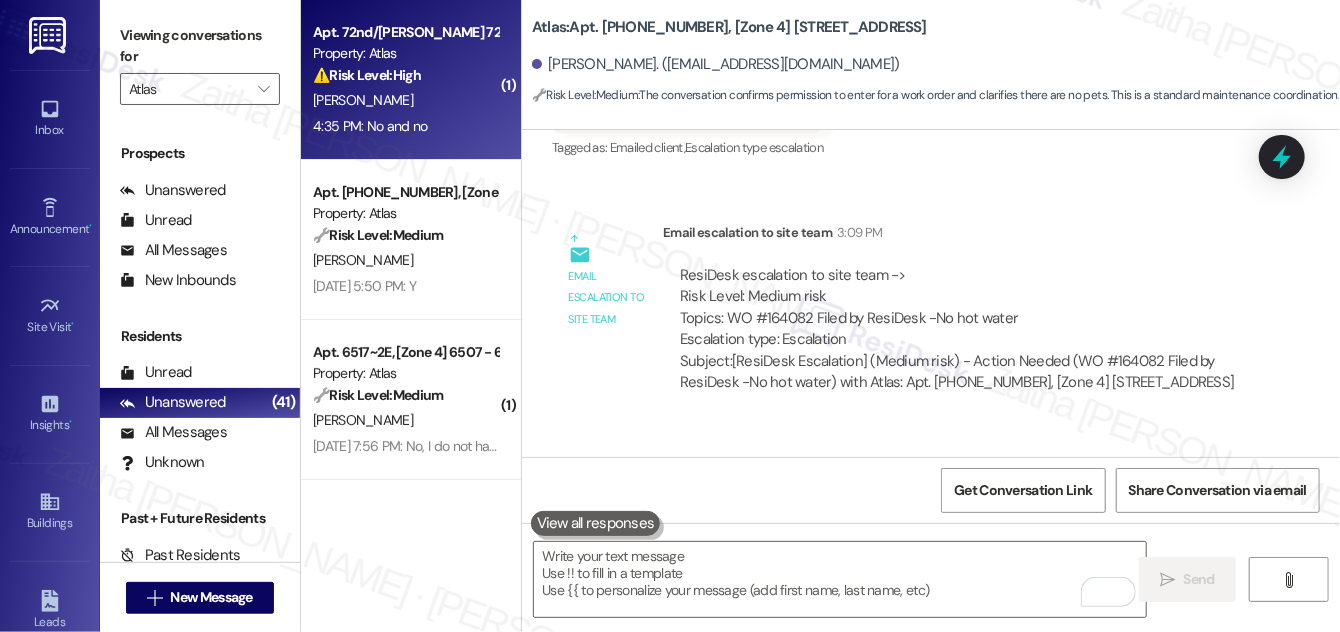 click on "4:35 PM: No and no 4:35 PM: No and no" at bounding box center [405, 126] 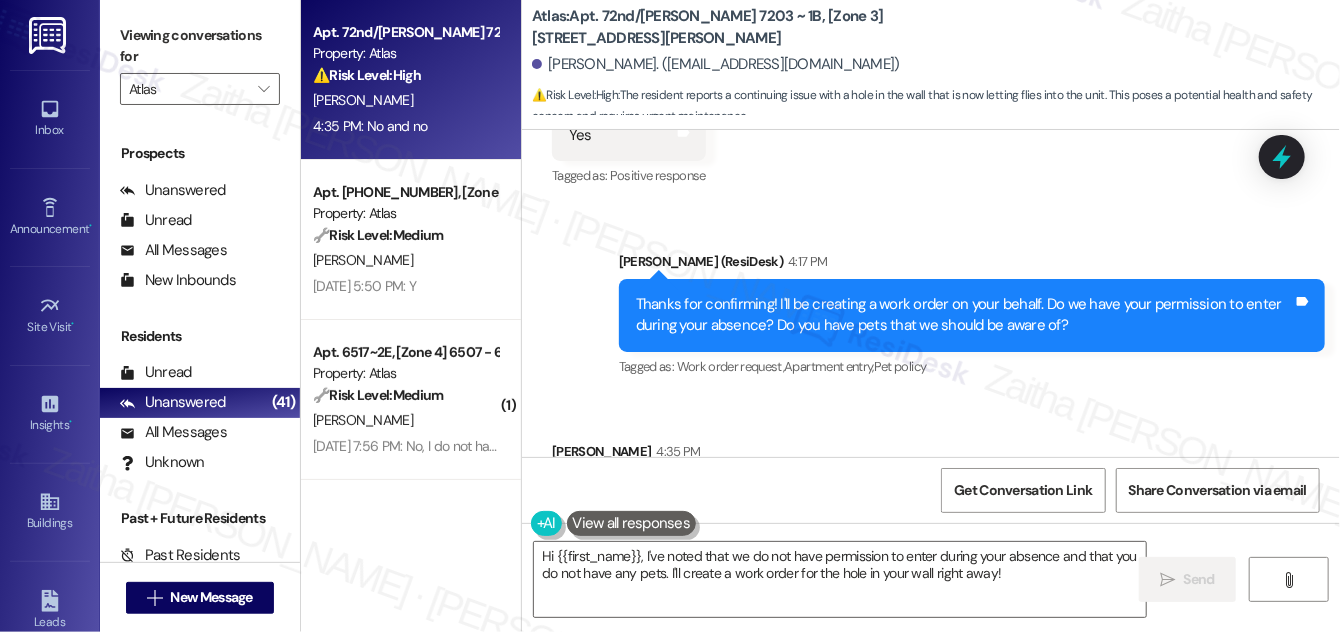 scroll, scrollTop: 6789, scrollLeft: 0, axis: vertical 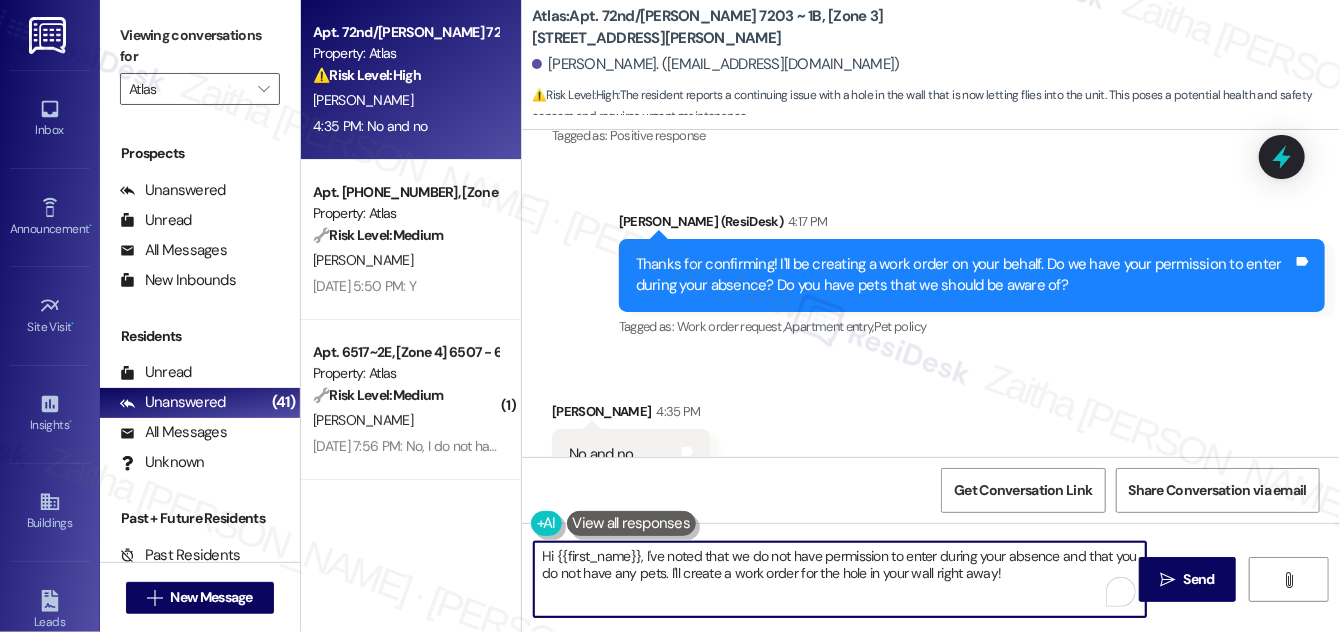 drag, startPoint x: 641, startPoint y: 557, endPoint x: 530, endPoint y: 554, distance: 111.040535 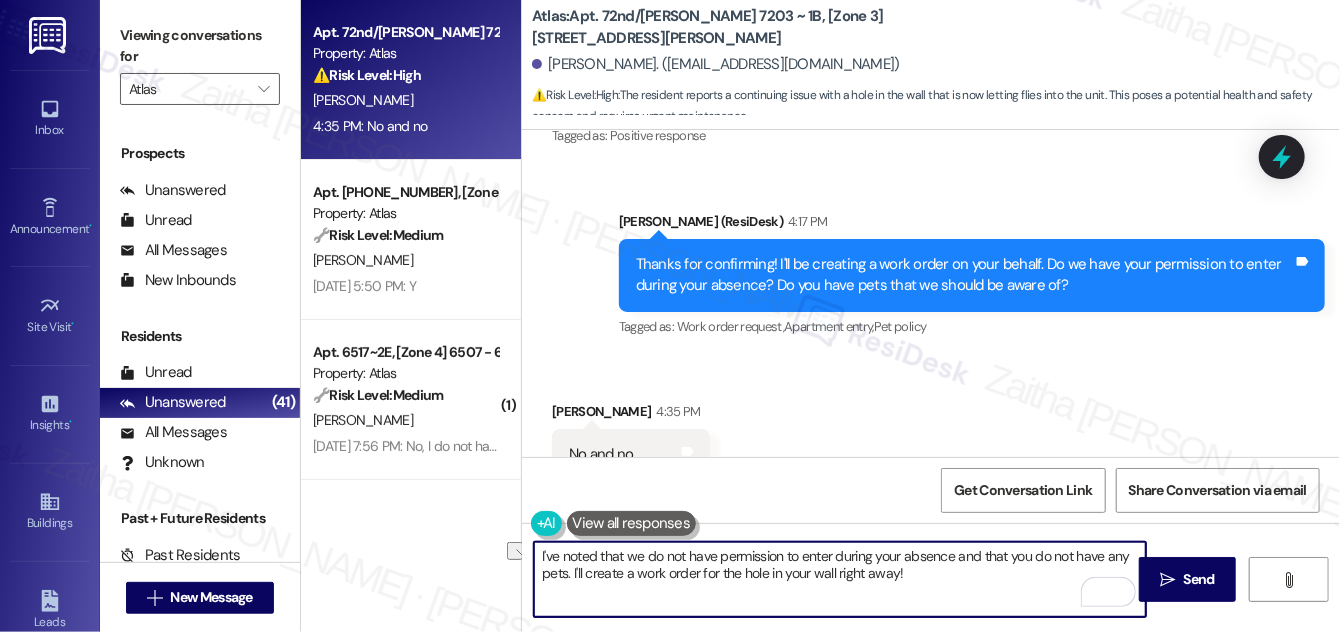 drag, startPoint x: 589, startPoint y: 572, endPoint x: 952, endPoint y: 577, distance: 363.03442 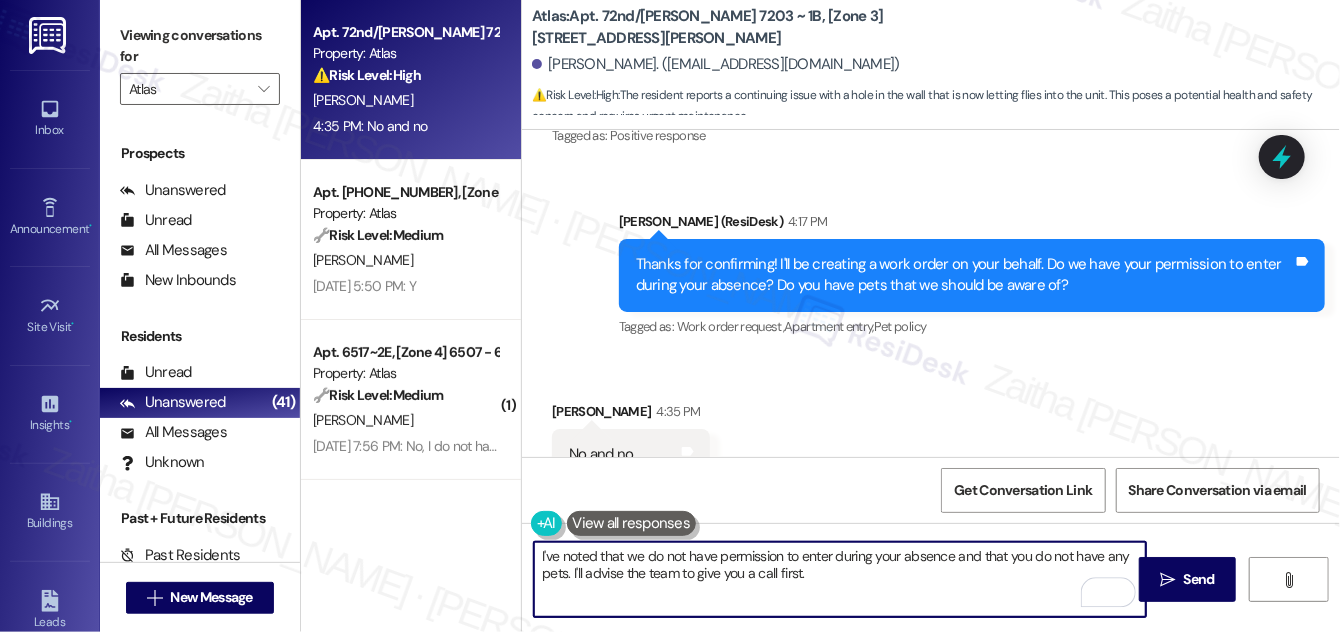 paste on "Is there anything else I can assist you with?" 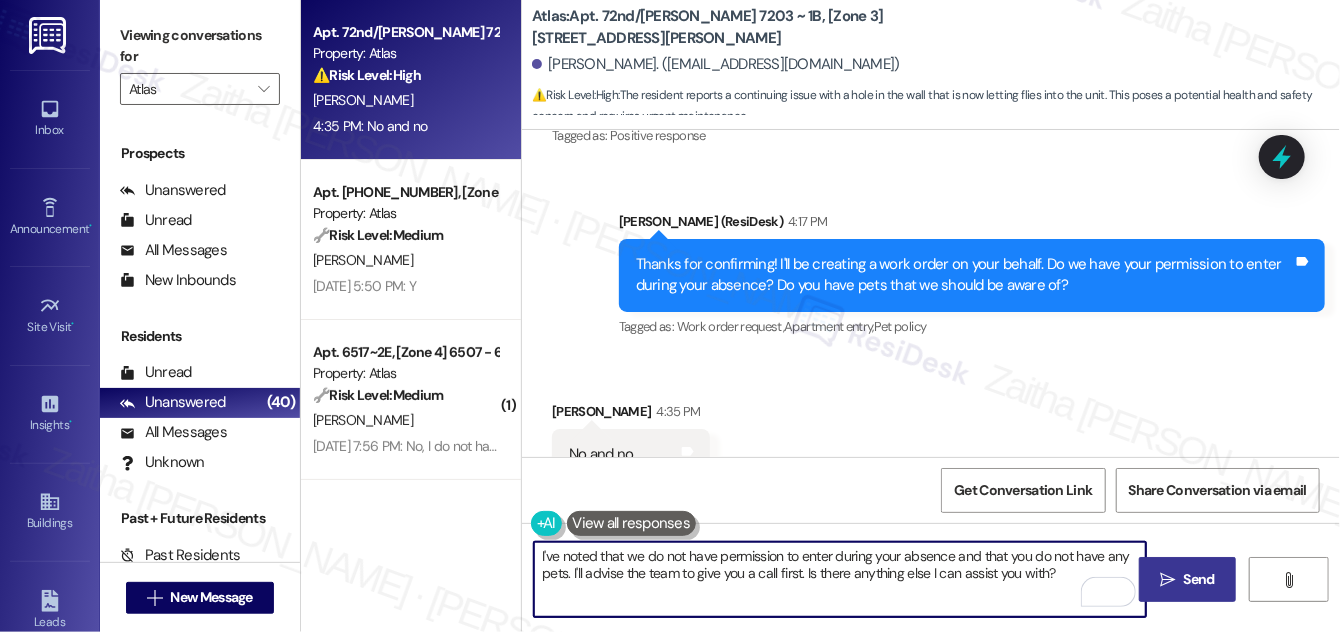 type on "I've noted that we do not have permission to enter during your absence and that you do not have any pets. I'll advise the team to give you a call first. Is there anything else I can assist you with?" 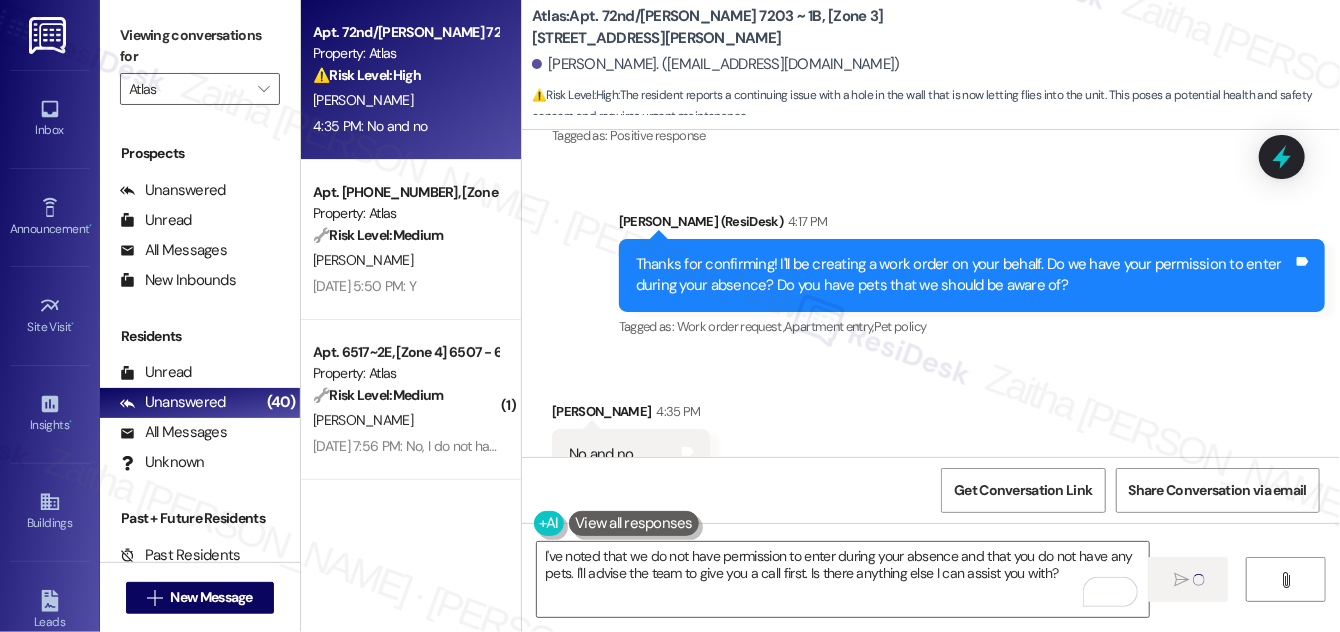 type 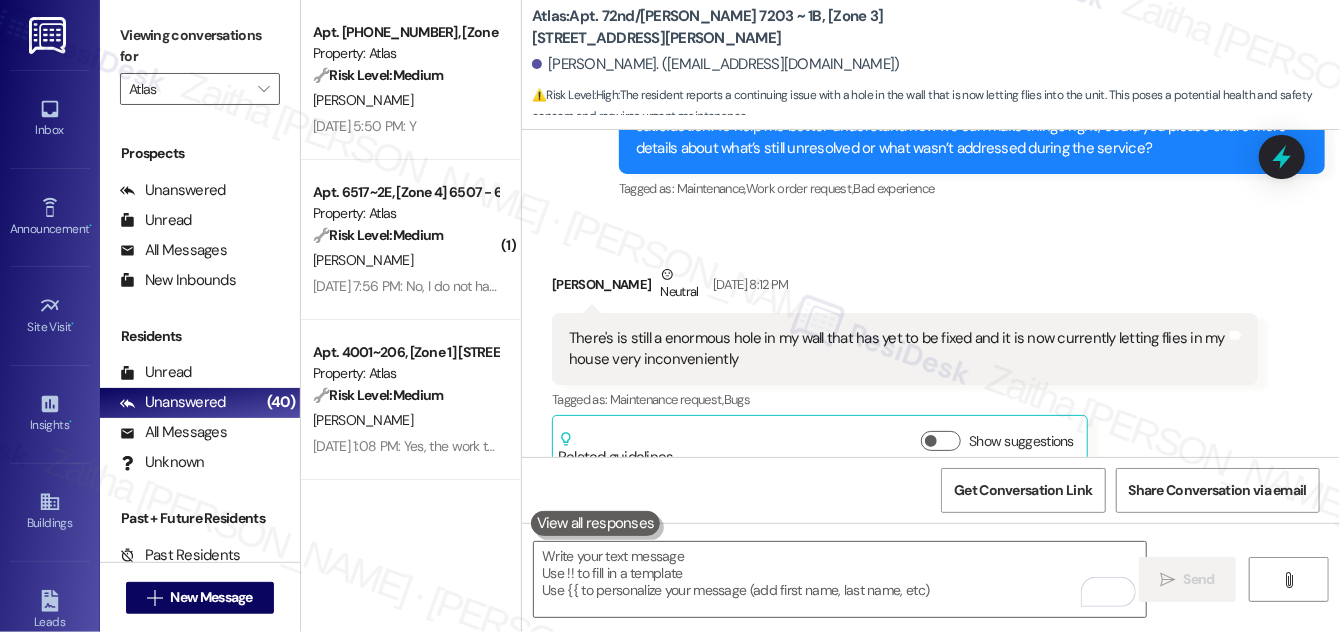 scroll, scrollTop: 5860, scrollLeft: 0, axis: vertical 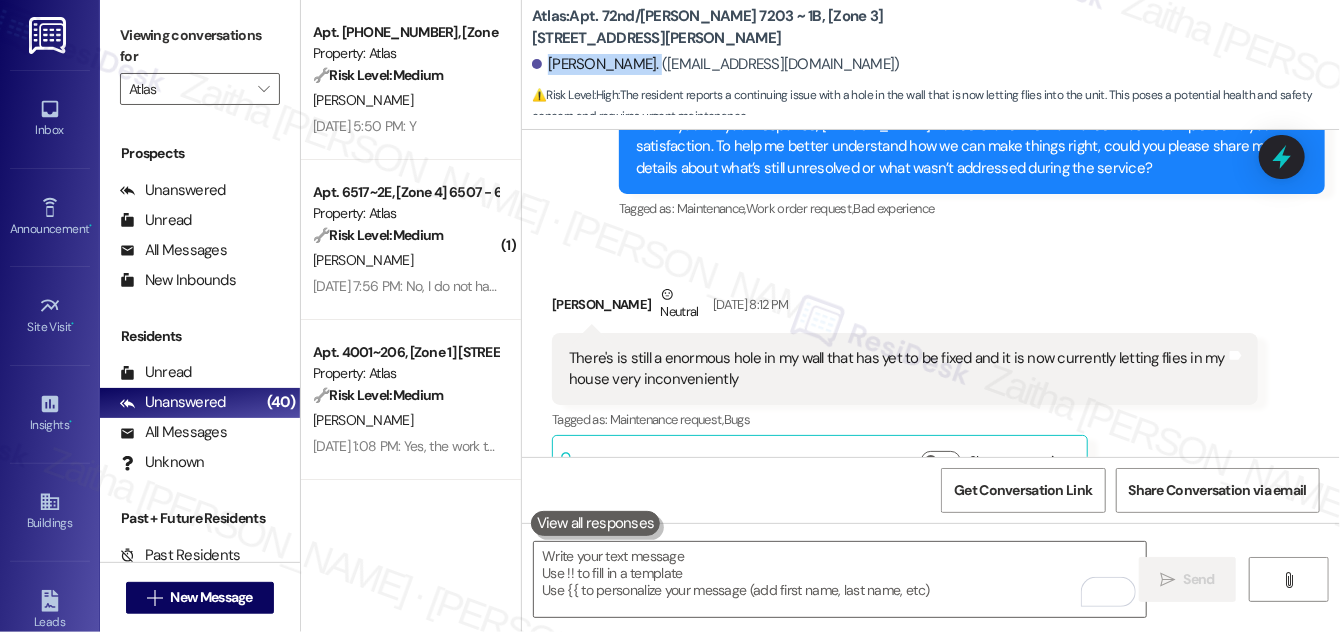 drag, startPoint x: 545, startPoint y: 61, endPoint x: 658, endPoint y: 59, distance: 113.0177 